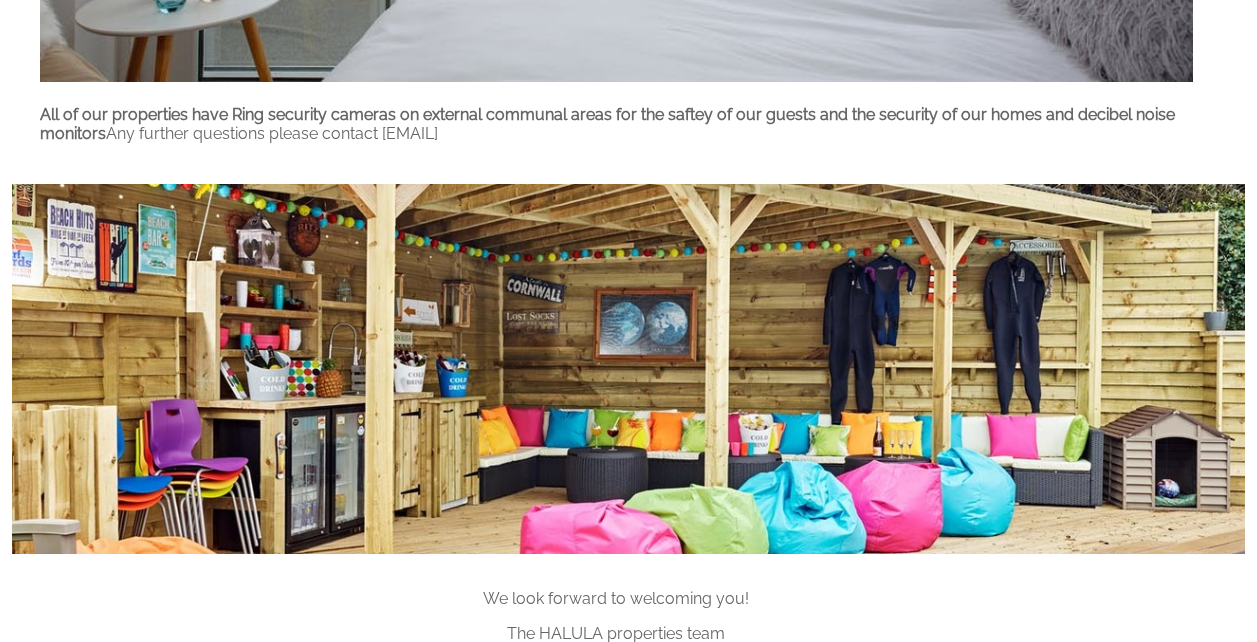 scroll, scrollTop: 1905, scrollLeft: 0, axis: vertical 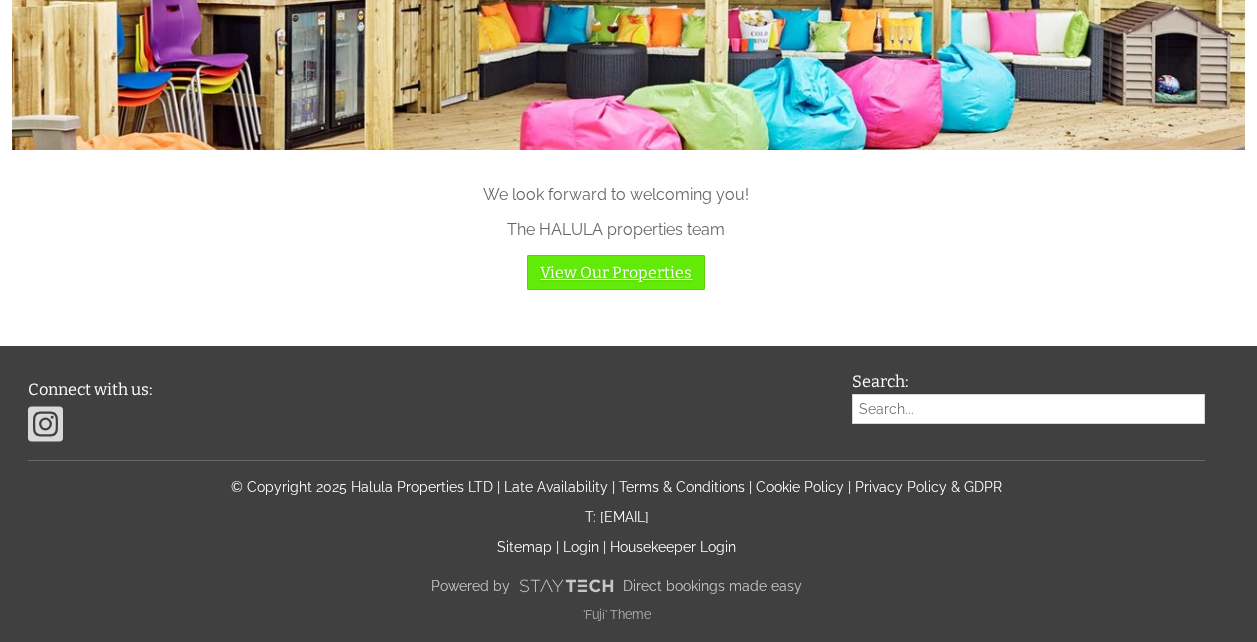 click on "View Our Properties" at bounding box center [616, 272] 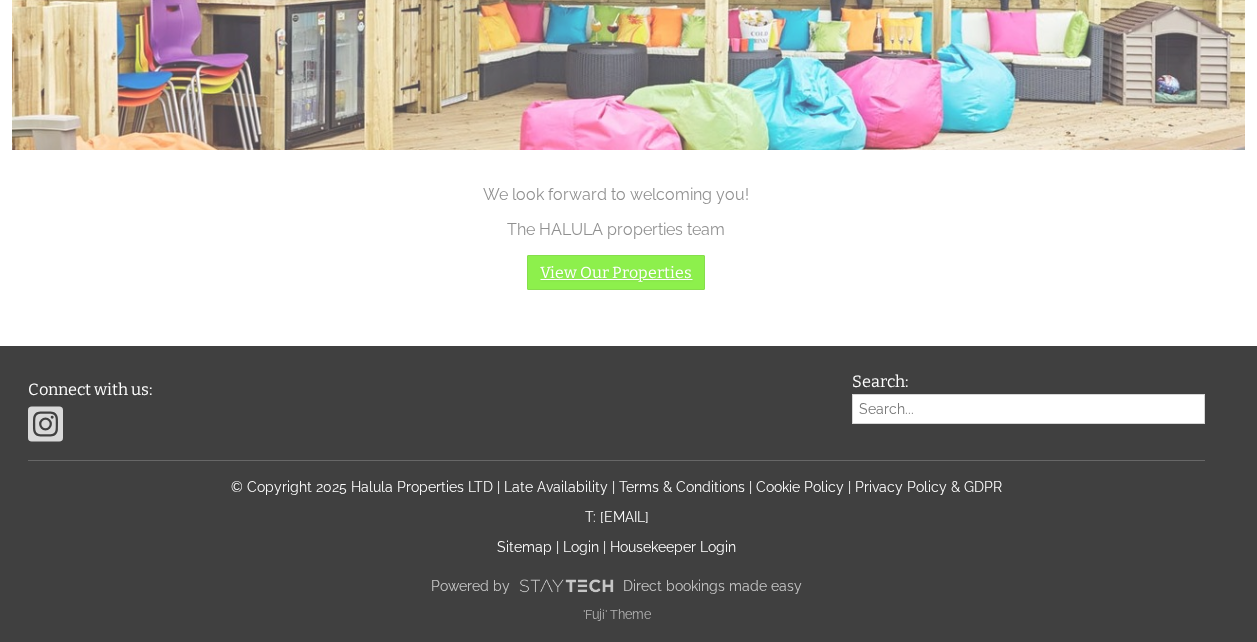 scroll, scrollTop: 0, scrollLeft: 0, axis: both 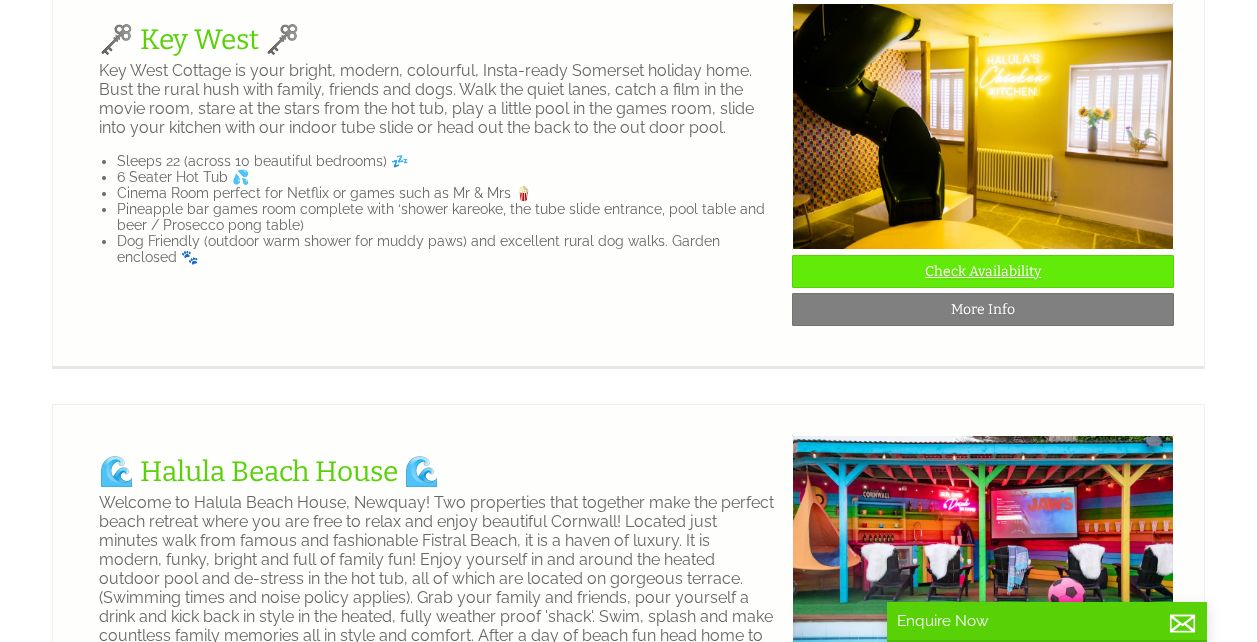 click on "Check Availability" at bounding box center (983, 271) 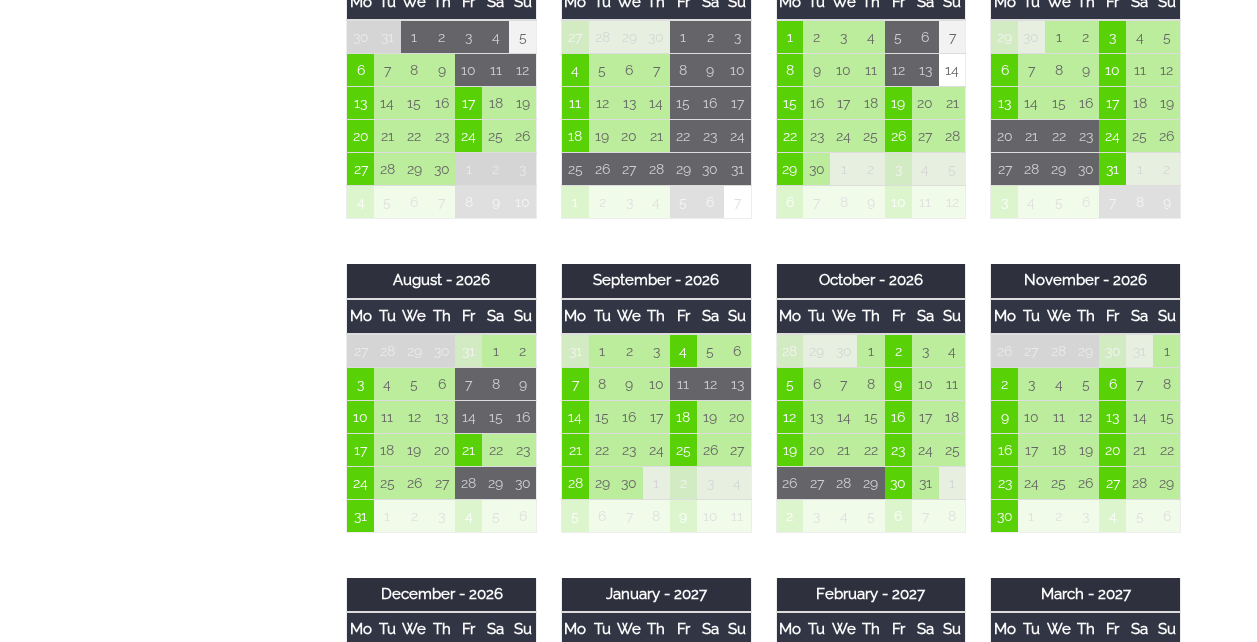 scroll, scrollTop: 1277, scrollLeft: 0, axis: vertical 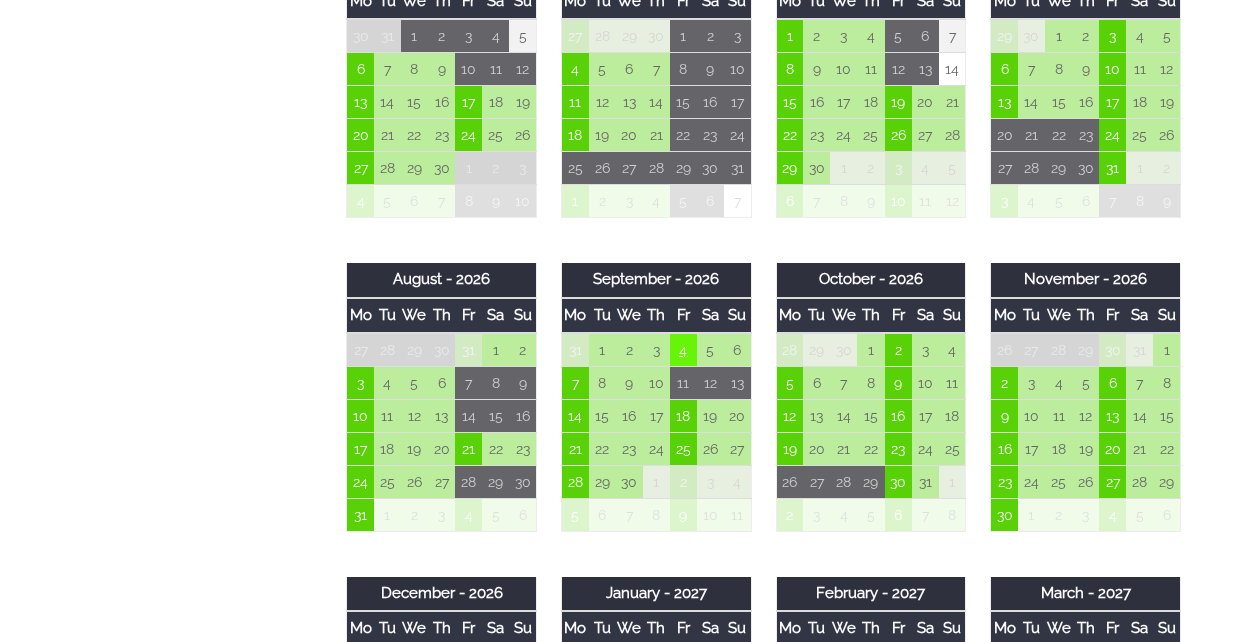 click on "4" at bounding box center (683, 350) 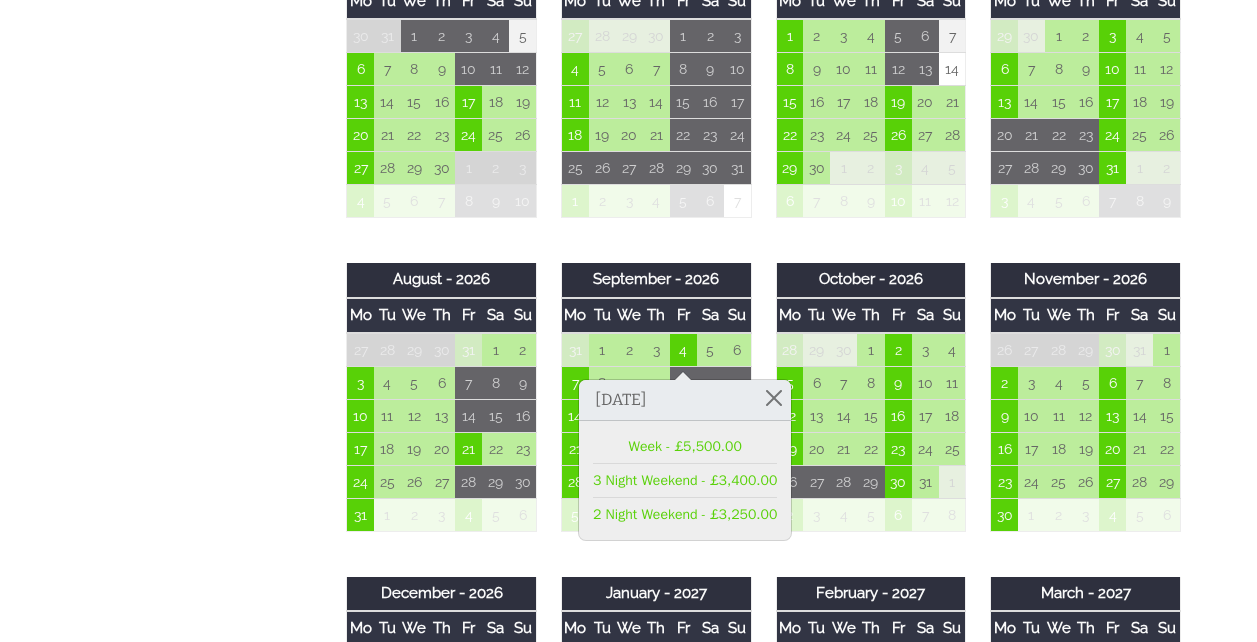 click on "Properties
🗝️ Key West 🗝️
Overview
Gallery
Availability
Enhance Your Stay
Things To Do
Places To Eat & Drink
FAQ's
Floor Plans
Extras
T&Cs
Prices and Availability
You can browse the calendar to find an available start date for your stay by clicking on a start date or by entering your Arrival & Departure dates below.
Search for a Stay
Search
Check-In / Check-Out
16:00 / 10:00
Key
Available Start Date
Available
Booked" at bounding box center [616, 213] 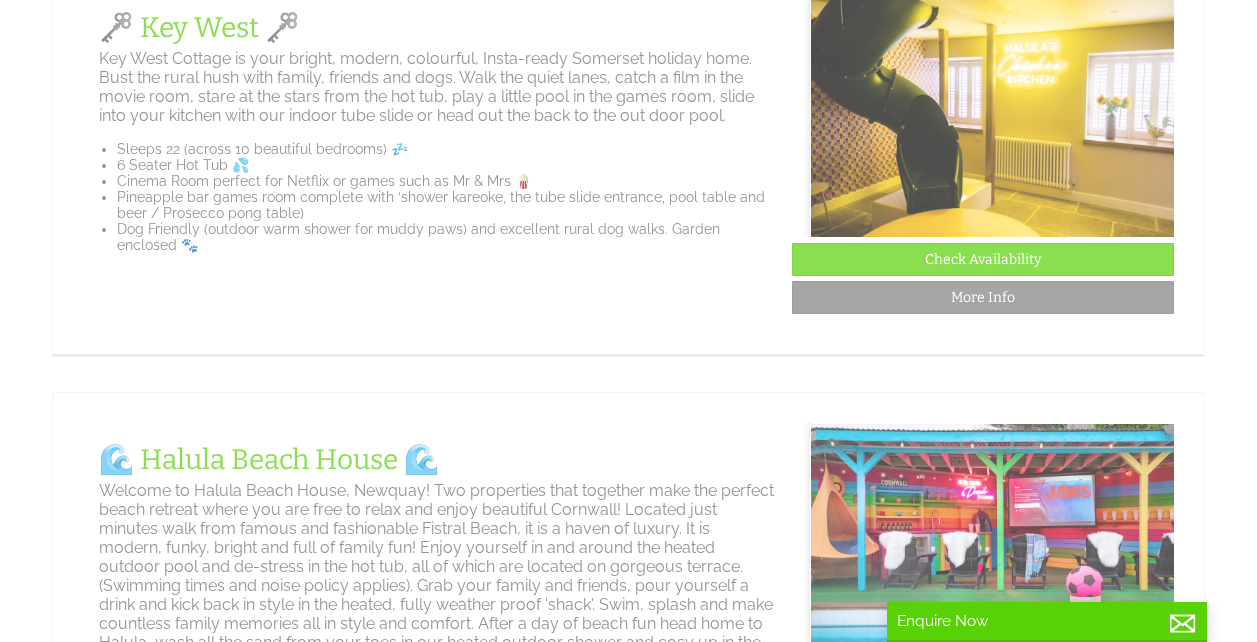 scroll, scrollTop: 1265, scrollLeft: 0, axis: vertical 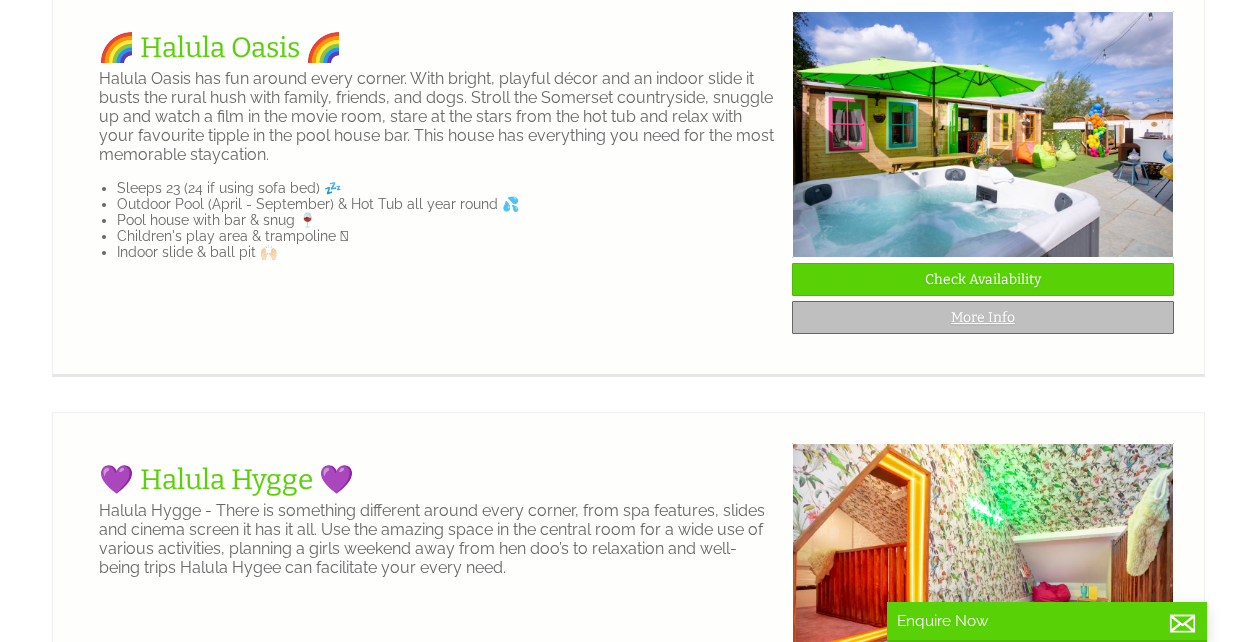 click on "More Info" at bounding box center [983, 317] 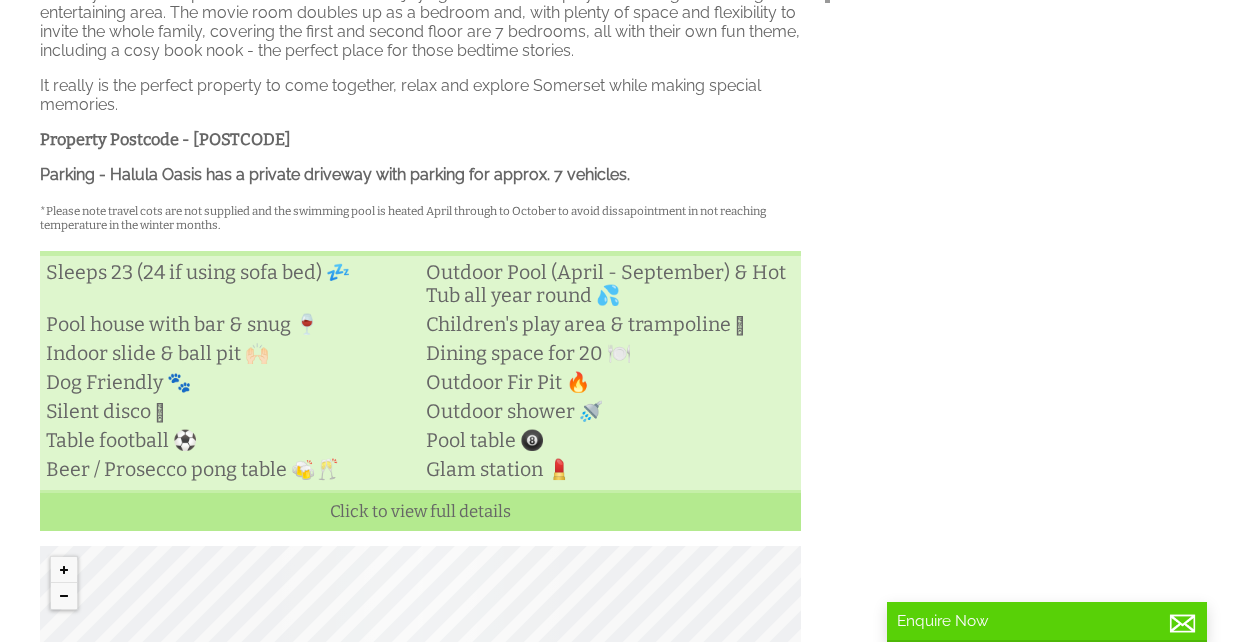 scroll, scrollTop: 351, scrollLeft: 0, axis: vertical 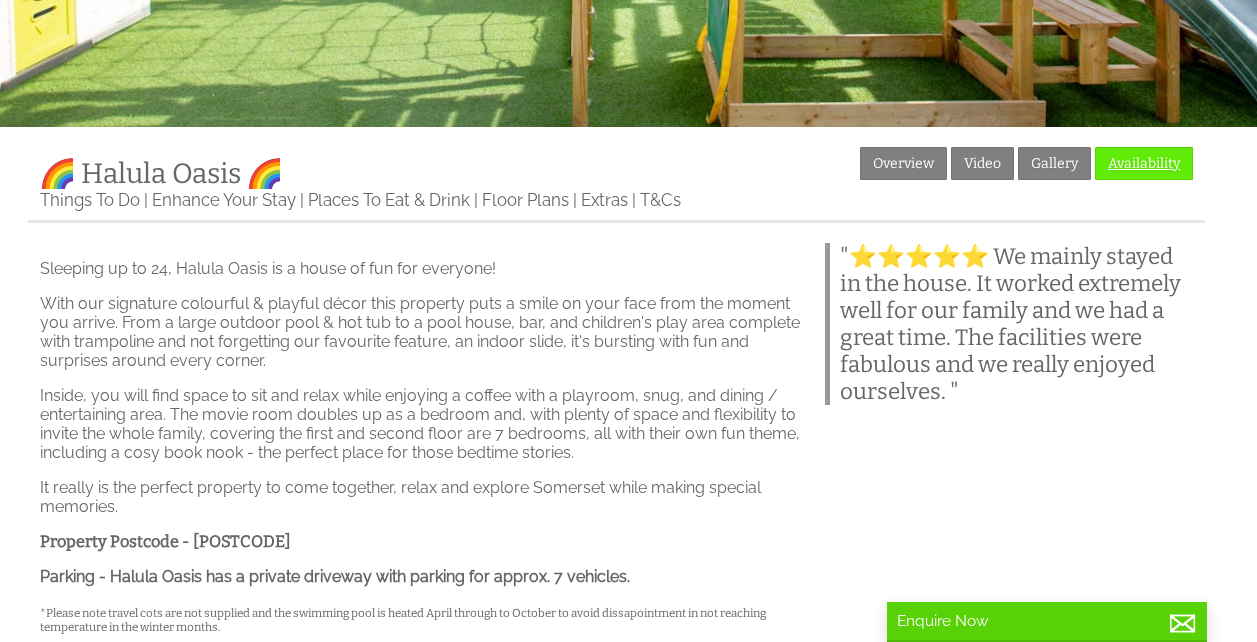 click on "Availability" at bounding box center [1144, 163] 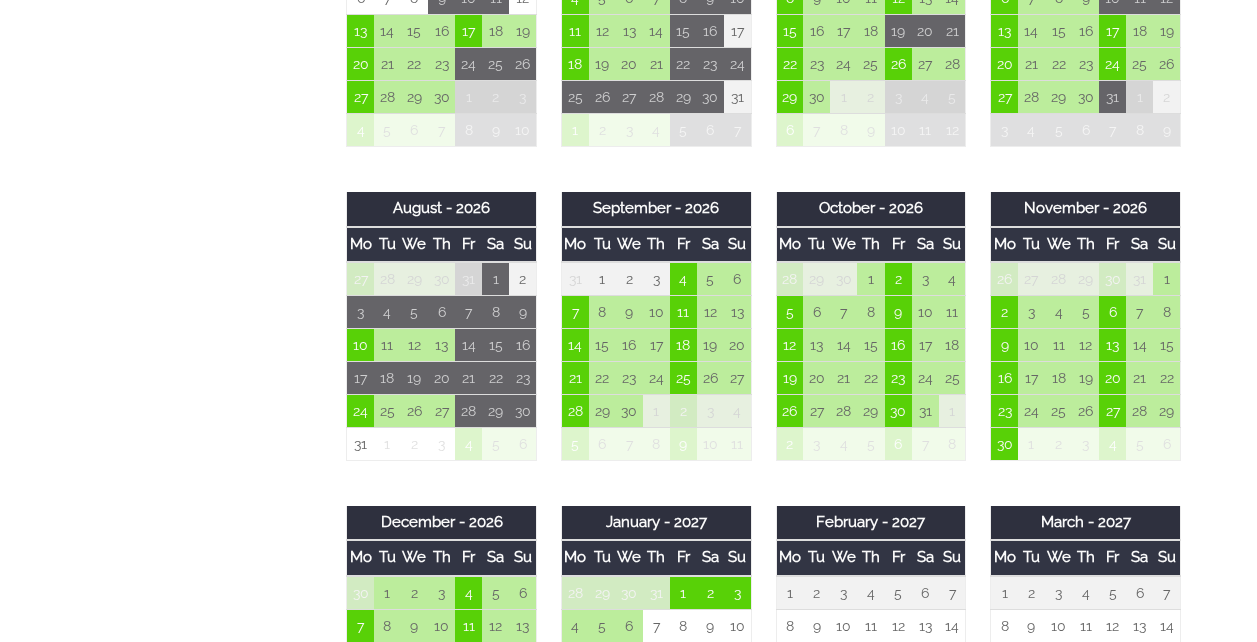 scroll, scrollTop: 1349, scrollLeft: 0, axis: vertical 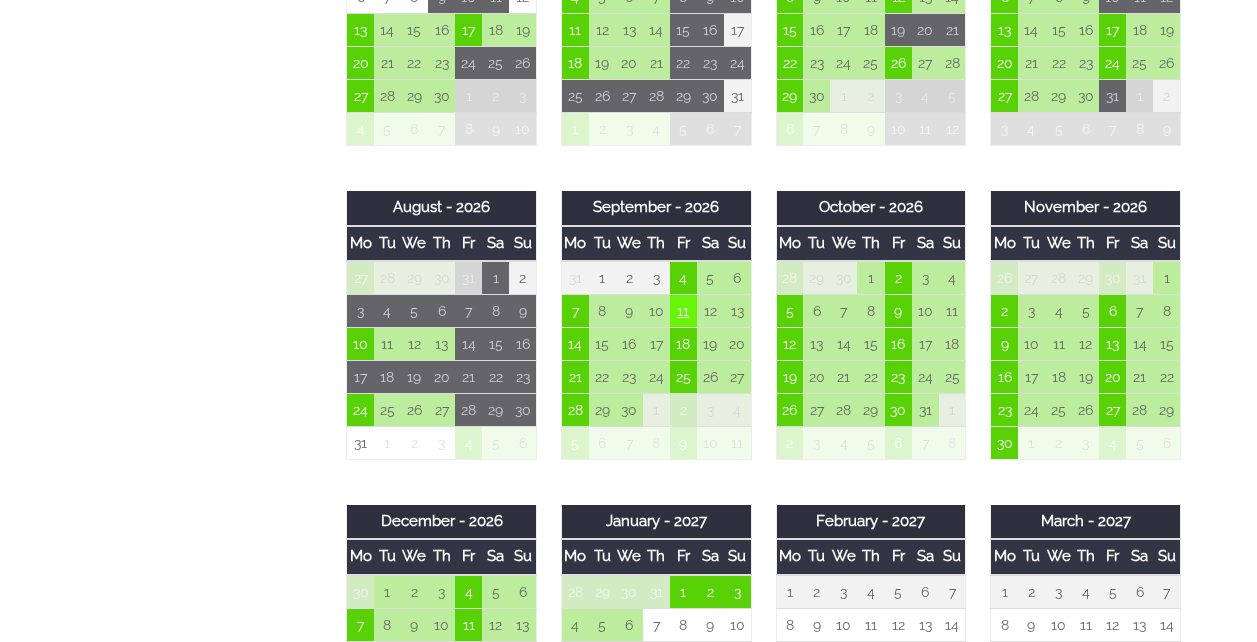 click on "11" at bounding box center (683, 311) 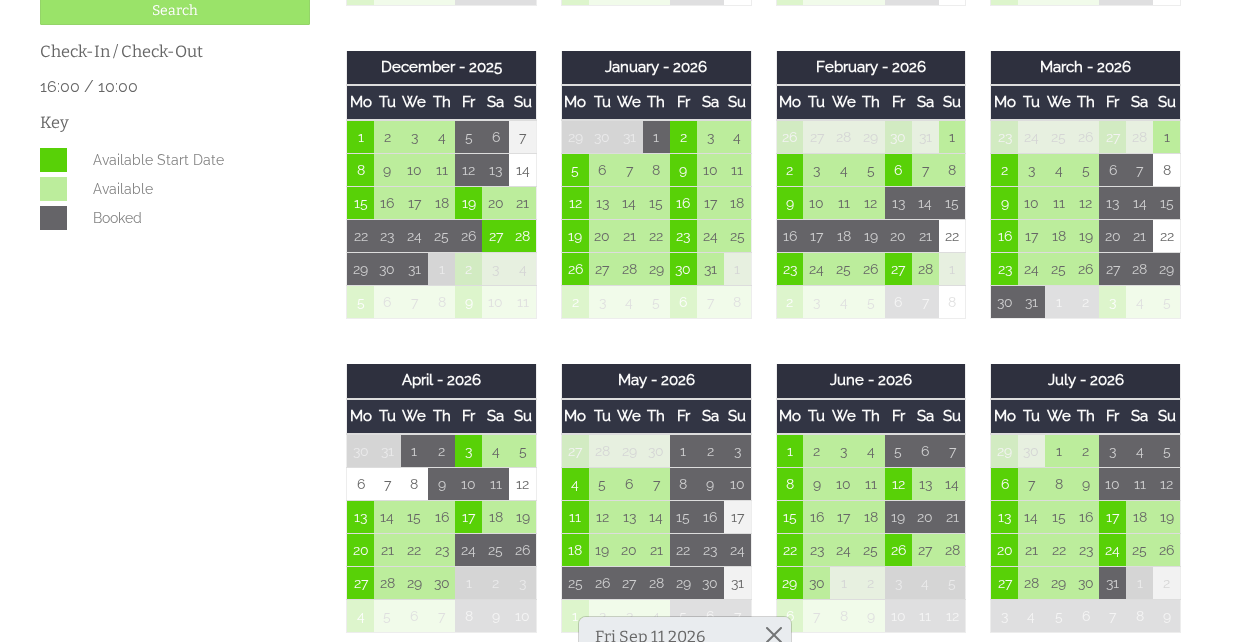 scroll, scrollTop: 861, scrollLeft: 0, axis: vertical 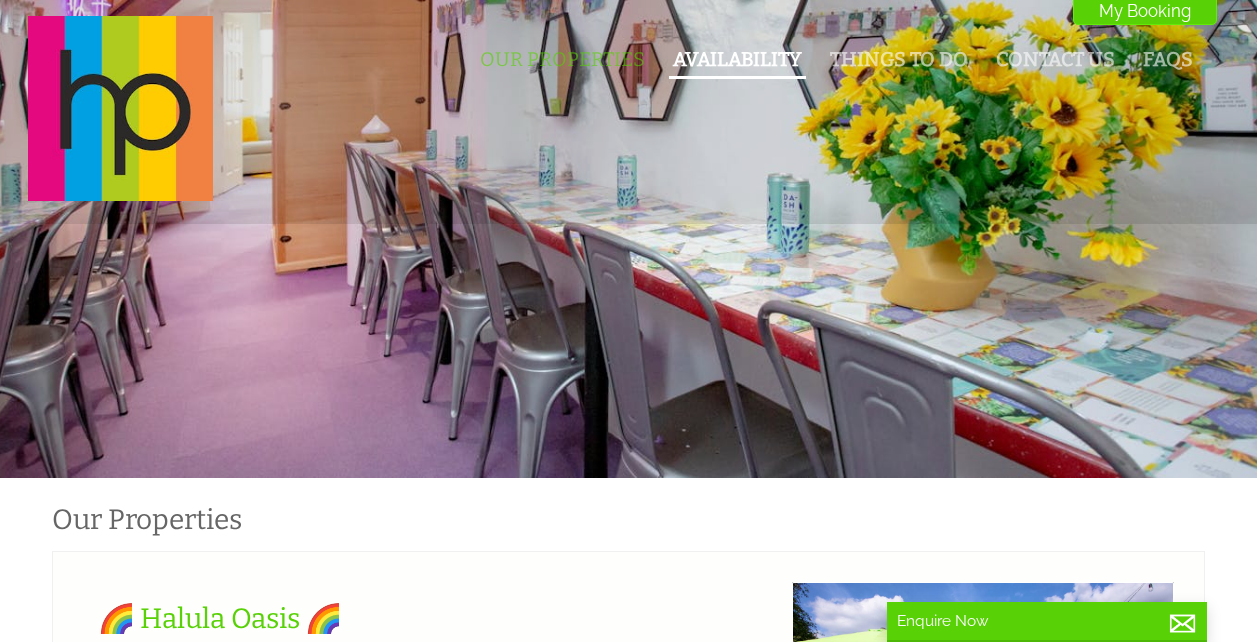 click on "Availability" at bounding box center [737, 59] 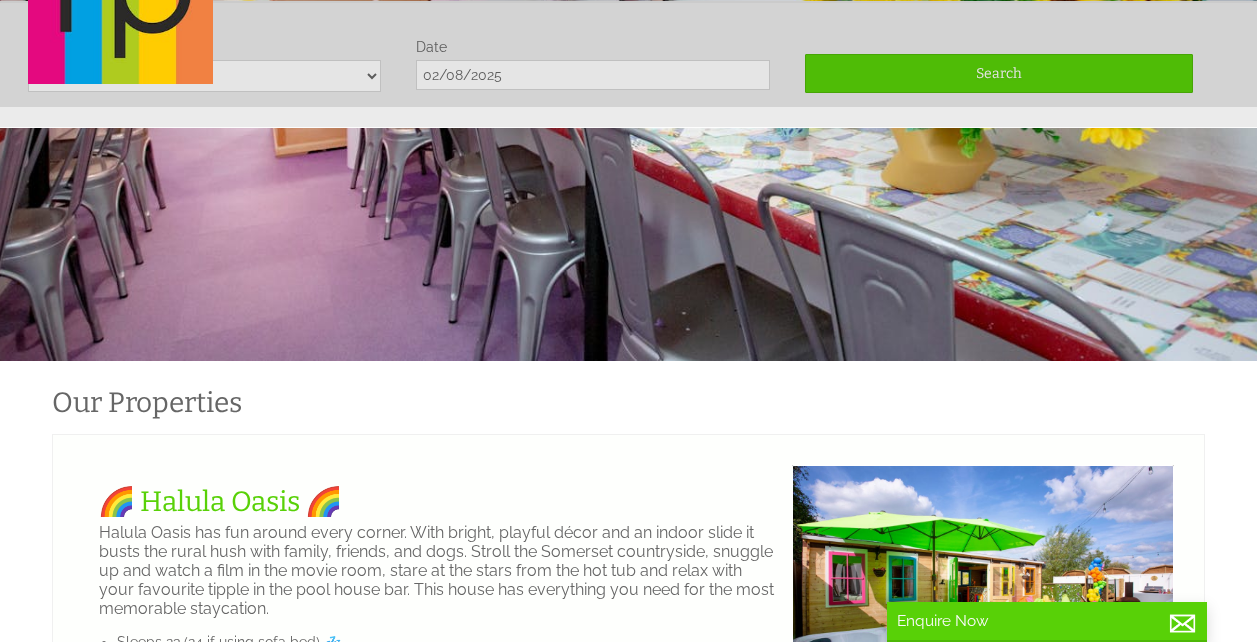 scroll, scrollTop: 118, scrollLeft: 0, axis: vertical 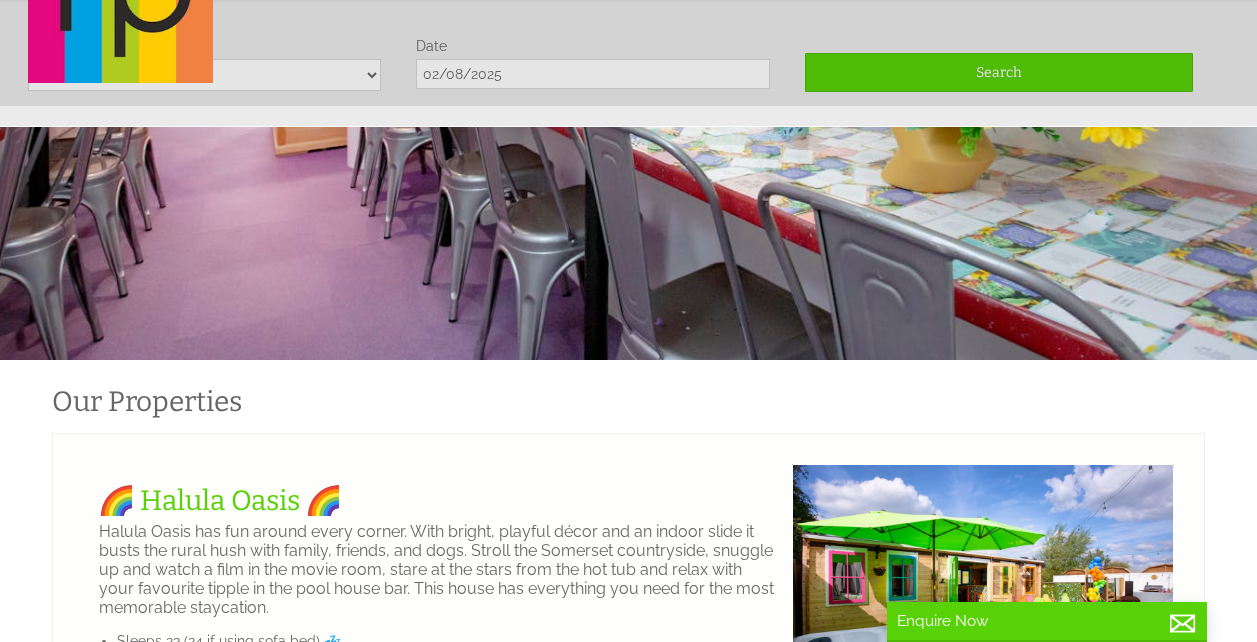 click on "Our Properties
Availability
Things To Do
Contact Us
FAQs
My Booking
My Booking" at bounding box center [616, -8] 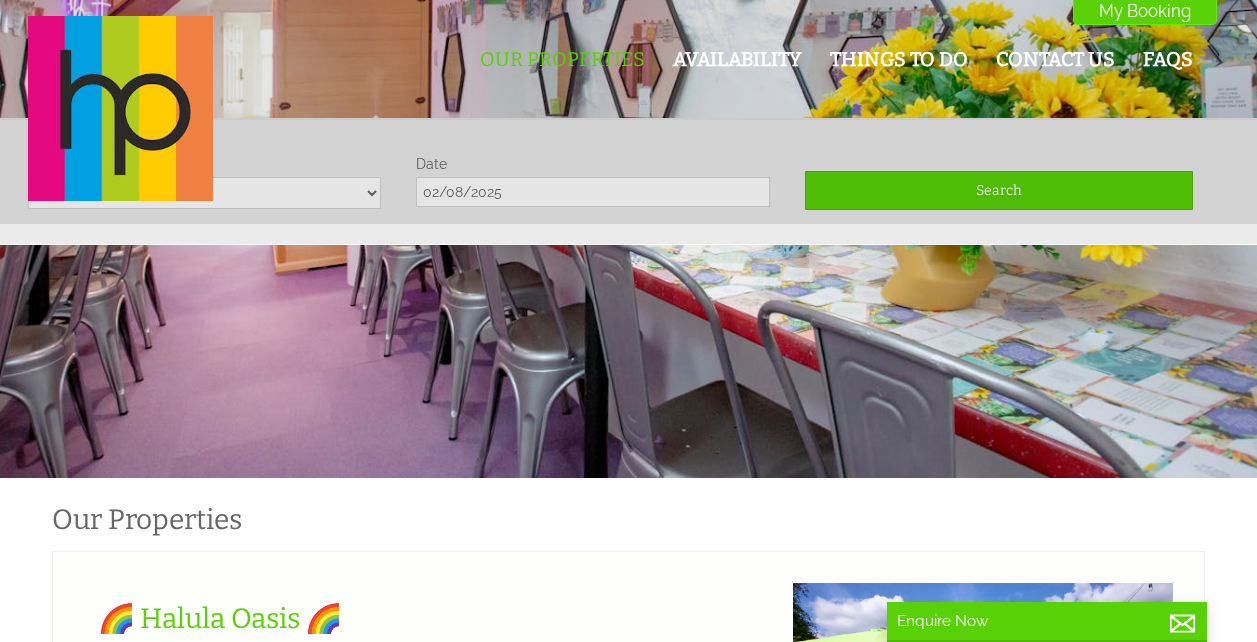 click on "Our Properties
Availability
Things To Do
Contact Us
FAQs
My Booking
My Booking" at bounding box center (616, 110) 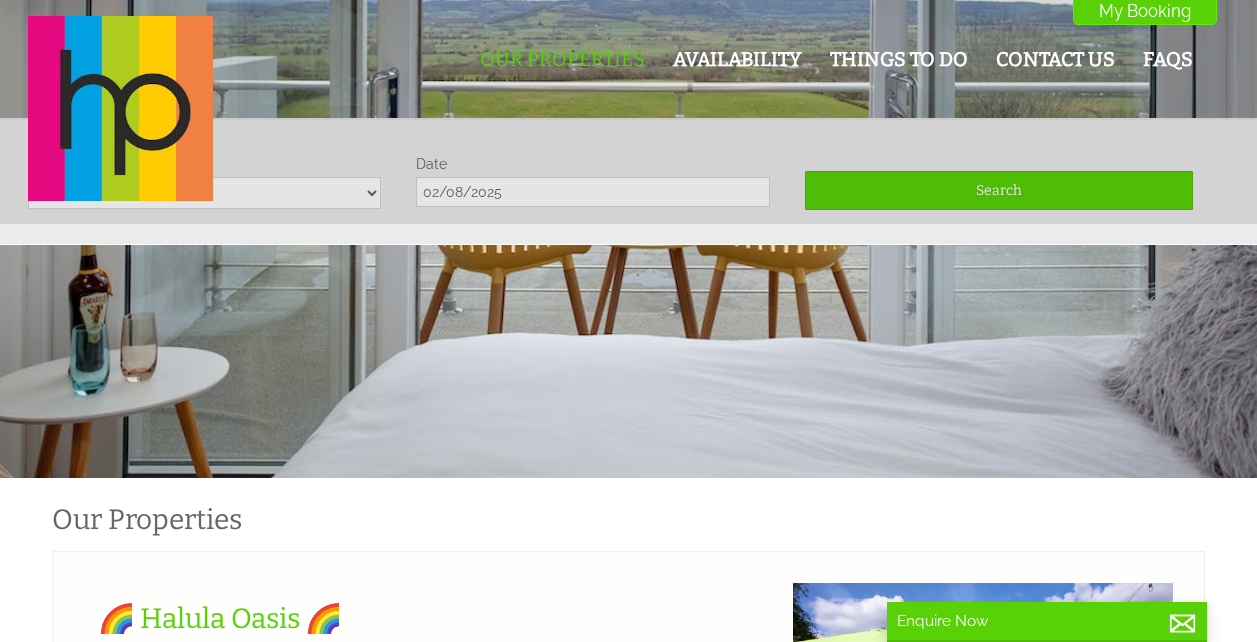 click on "Our Properties
Availability
Things To Do
Contact Us
FAQs
My Booking
My Booking" at bounding box center [616, 110] 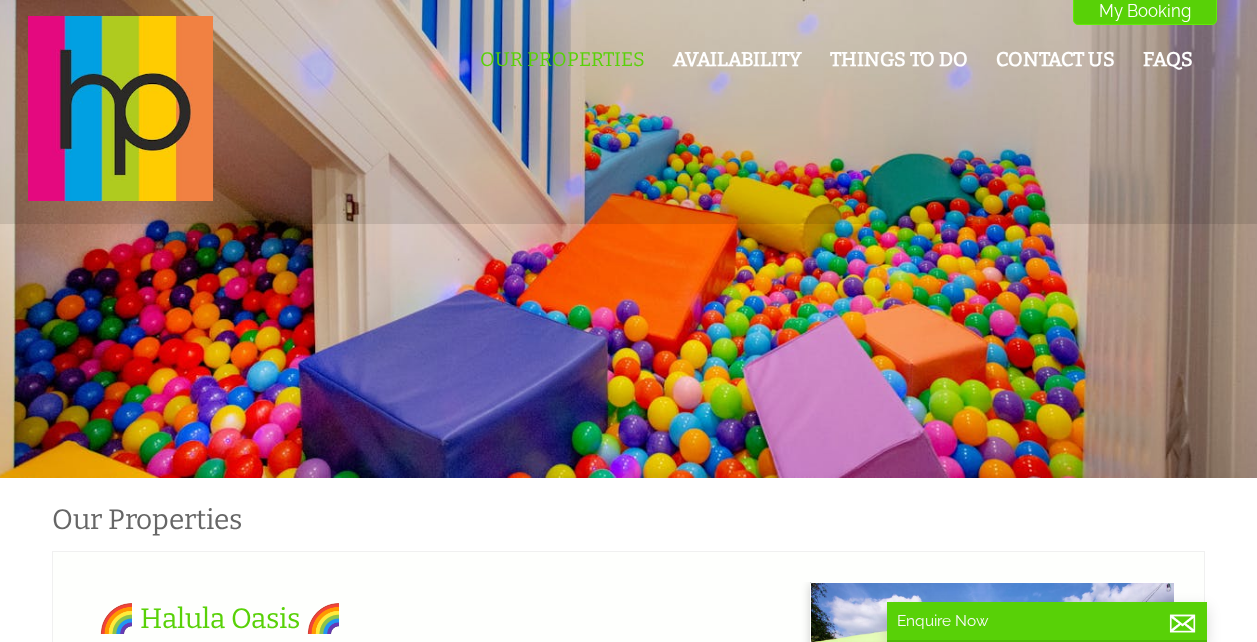scroll, scrollTop: 0, scrollLeft: 0, axis: both 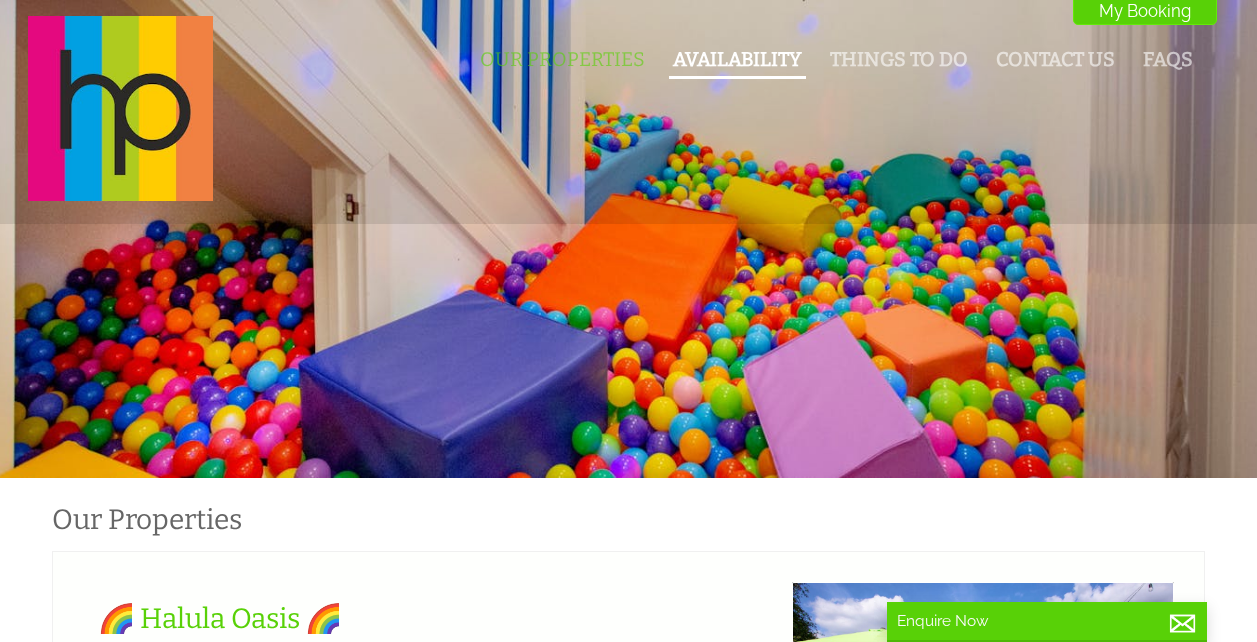 click on "Availability" at bounding box center [737, 59] 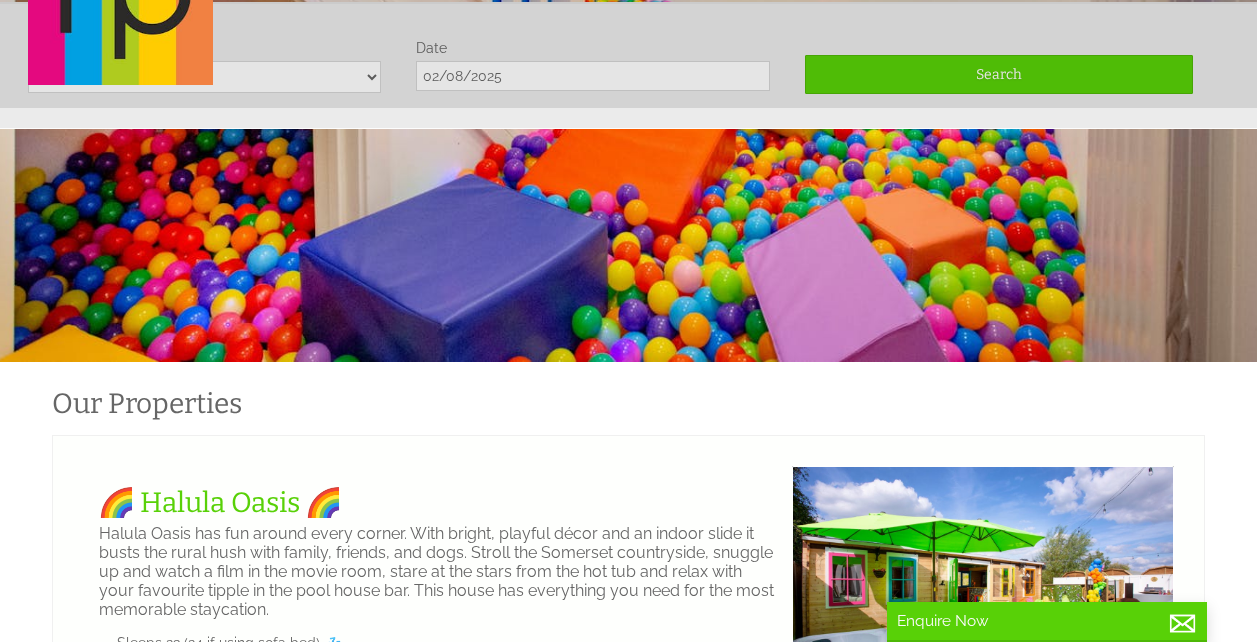scroll, scrollTop: 118, scrollLeft: 0, axis: vertical 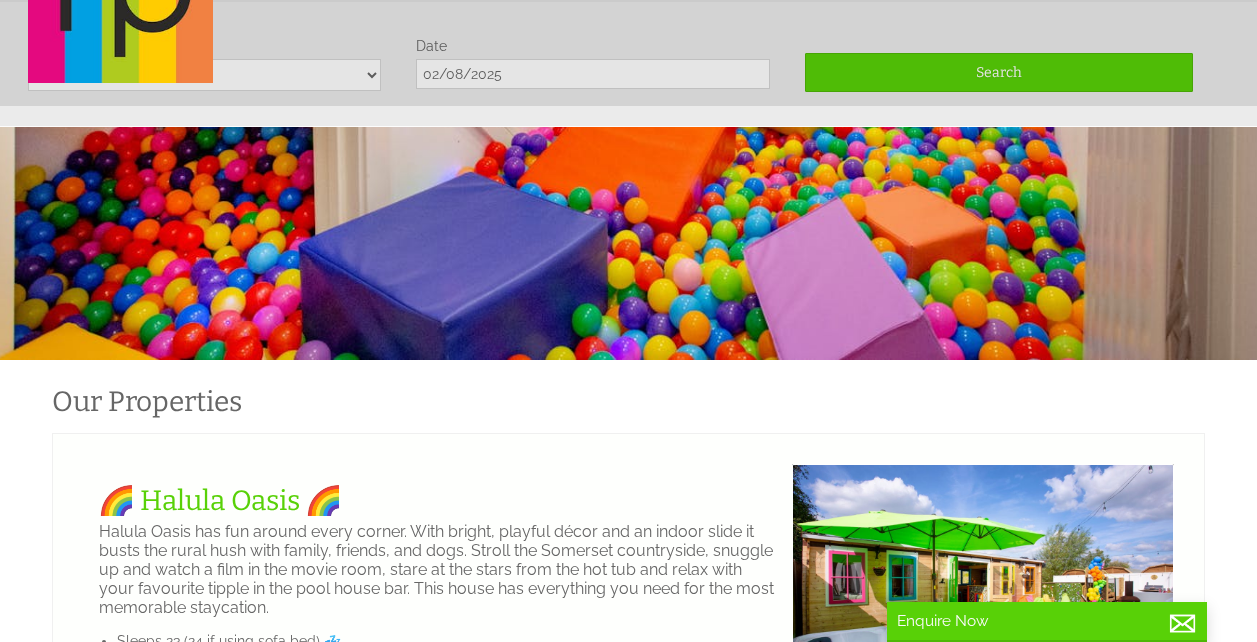 click on "Our Properties
Availability
Things To Do
Contact Us
FAQs
My Booking
My Booking" at bounding box center [616, -8] 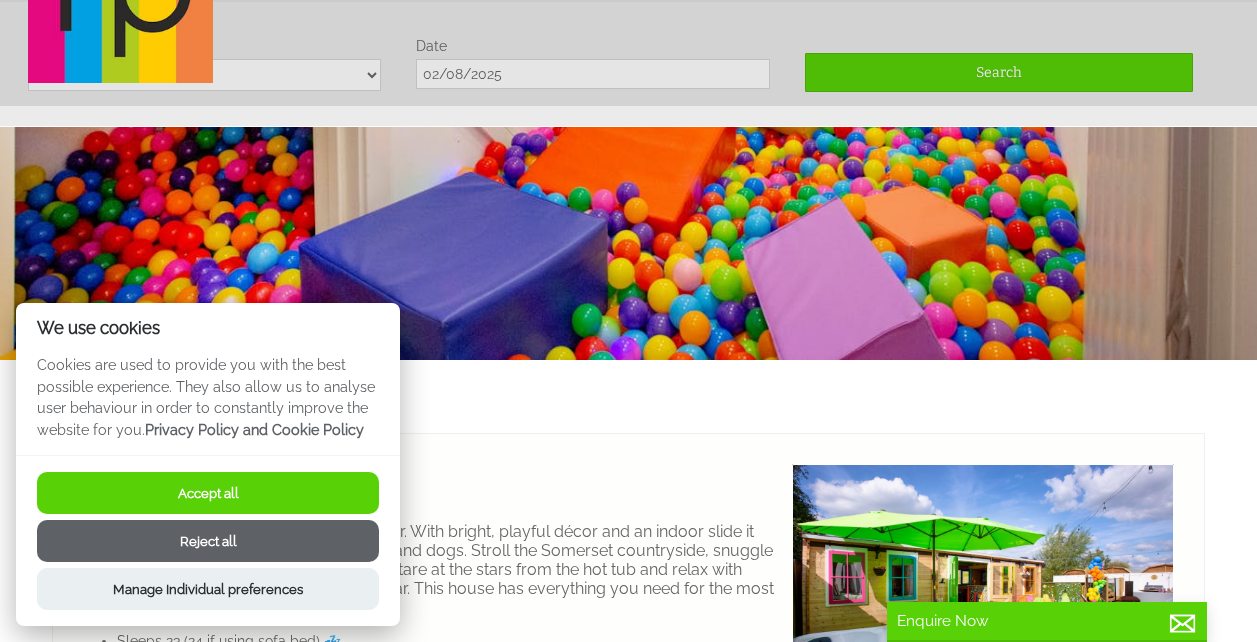 click on "Accept all" at bounding box center [208, 493] 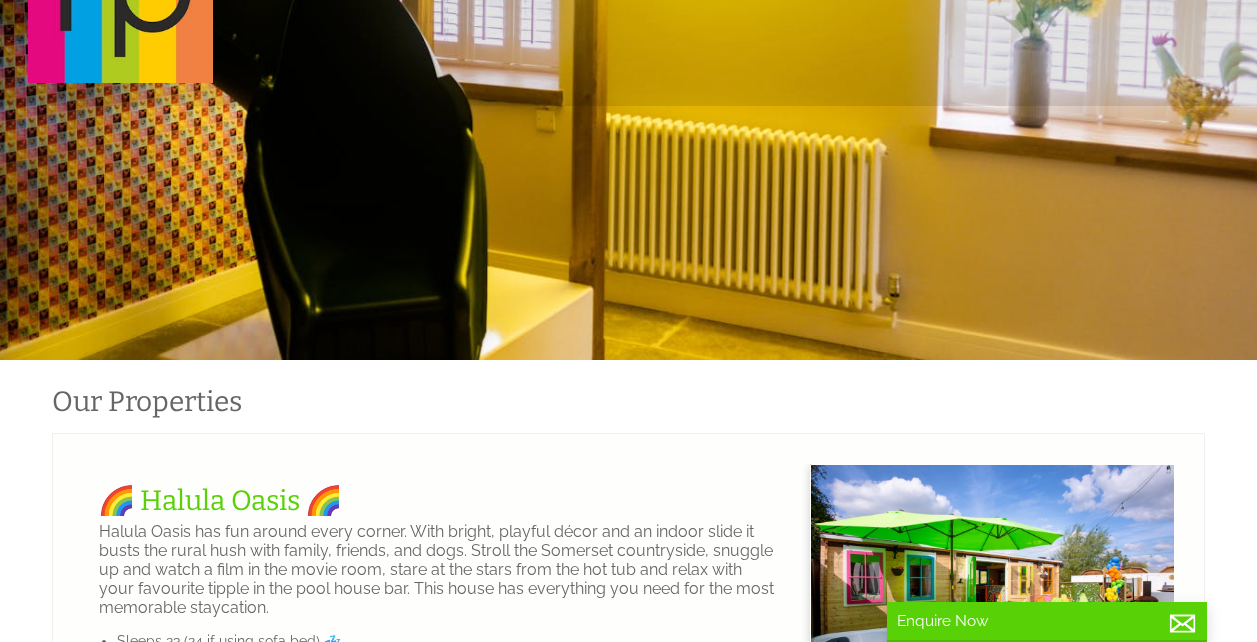 scroll, scrollTop: 118, scrollLeft: 0, axis: vertical 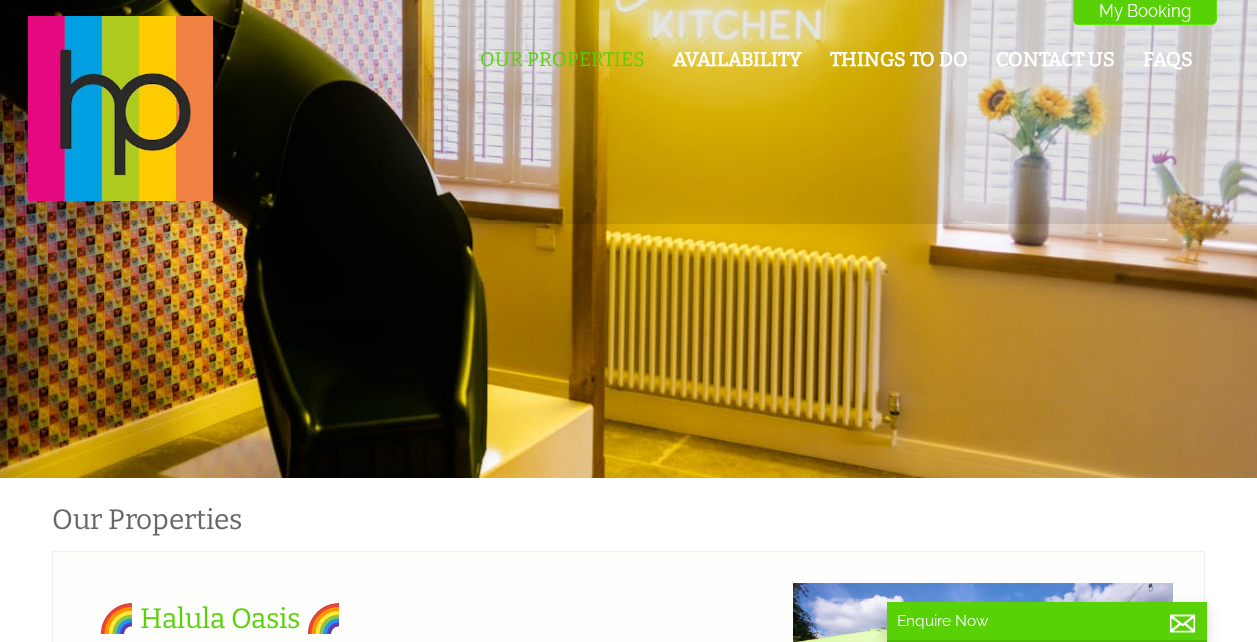 click on "Our Properties
Availability
Things To Do
Contact Us
FAQs
My Booking
My Booking" at bounding box center (616, 110) 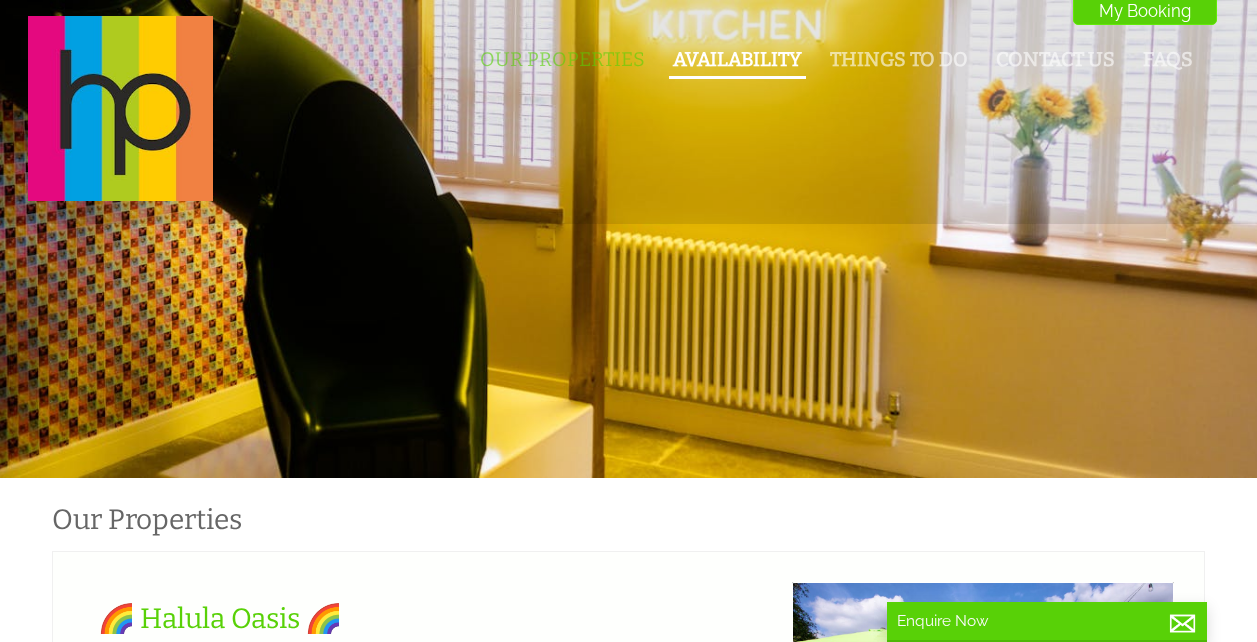 click on "Availability" at bounding box center [737, 59] 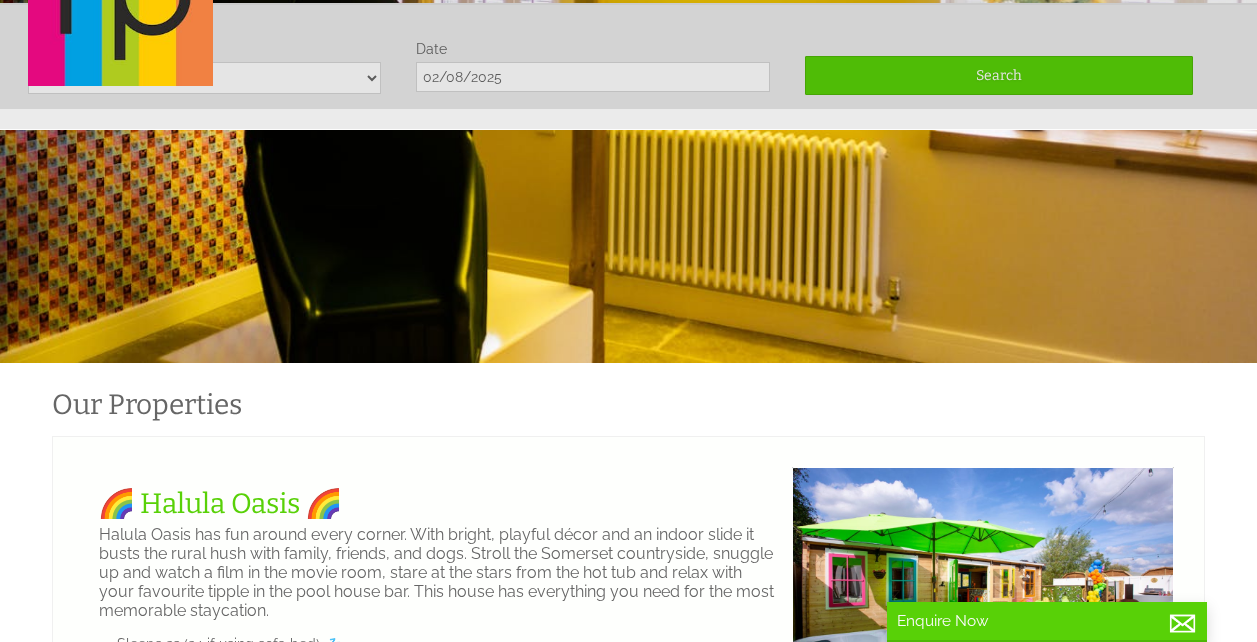 scroll, scrollTop: 118, scrollLeft: 0, axis: vertical 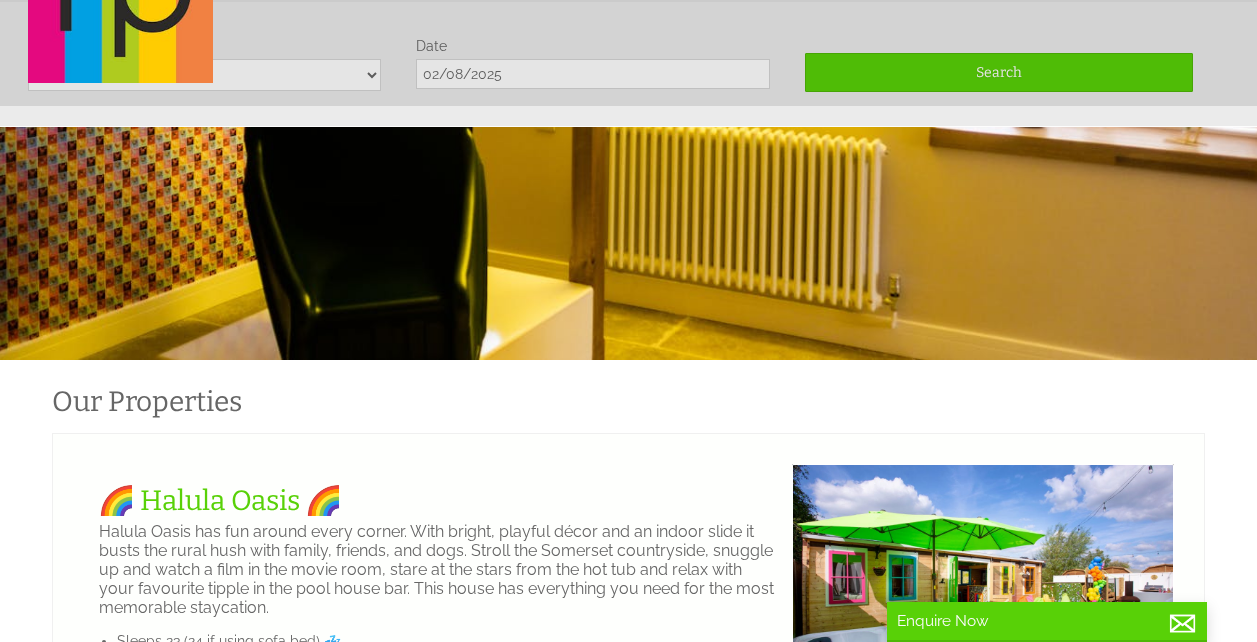 click on "Our Properties
Availability
Things To Do
Contact Us
FAQs
My Booking
My Booking" at bounding box center [616, -8] 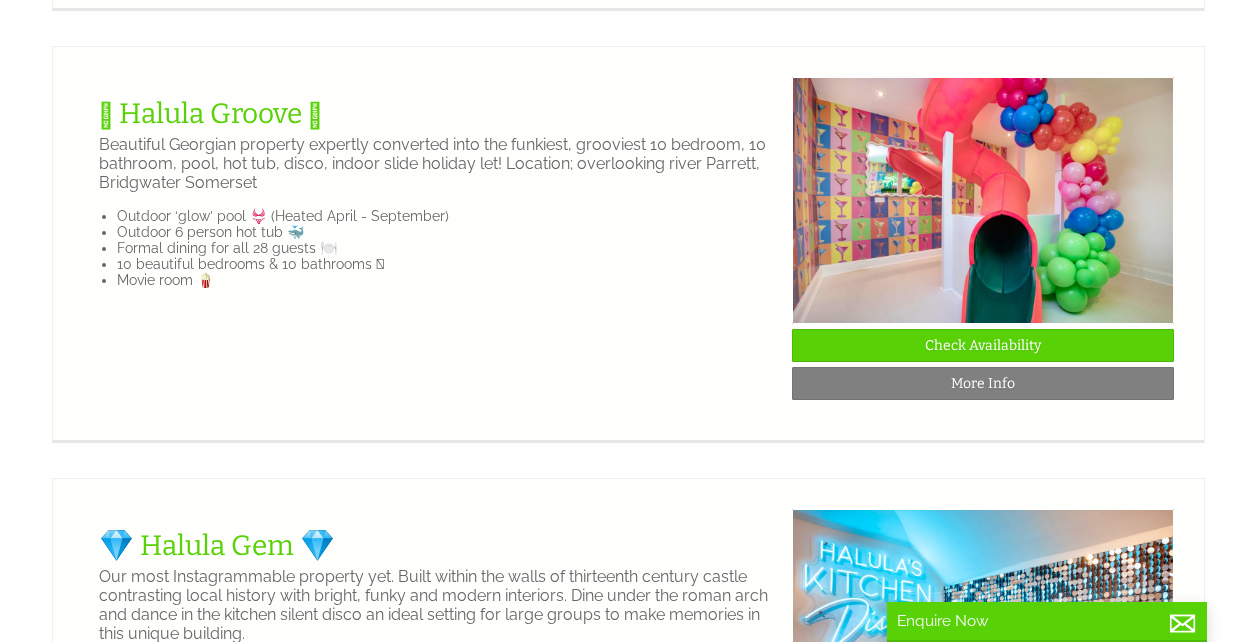 scroll, scrollTop: 3132, scrollLeft: 0, axis: vertical 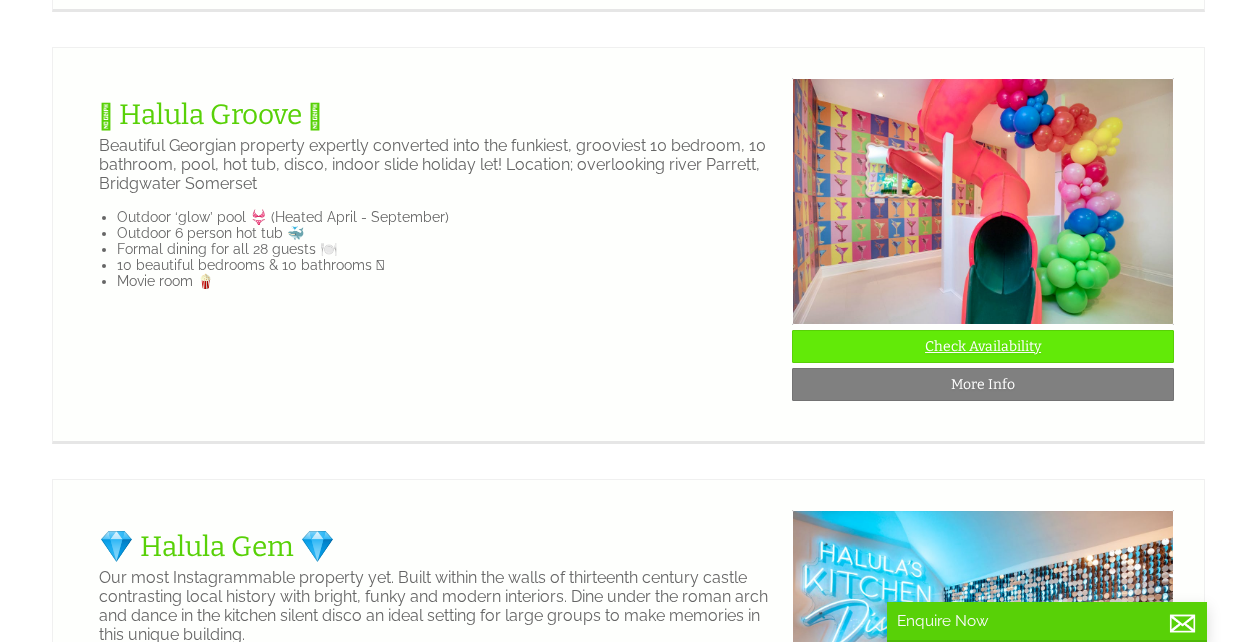 click on "Check Availability" at bounding box center (983, 346) 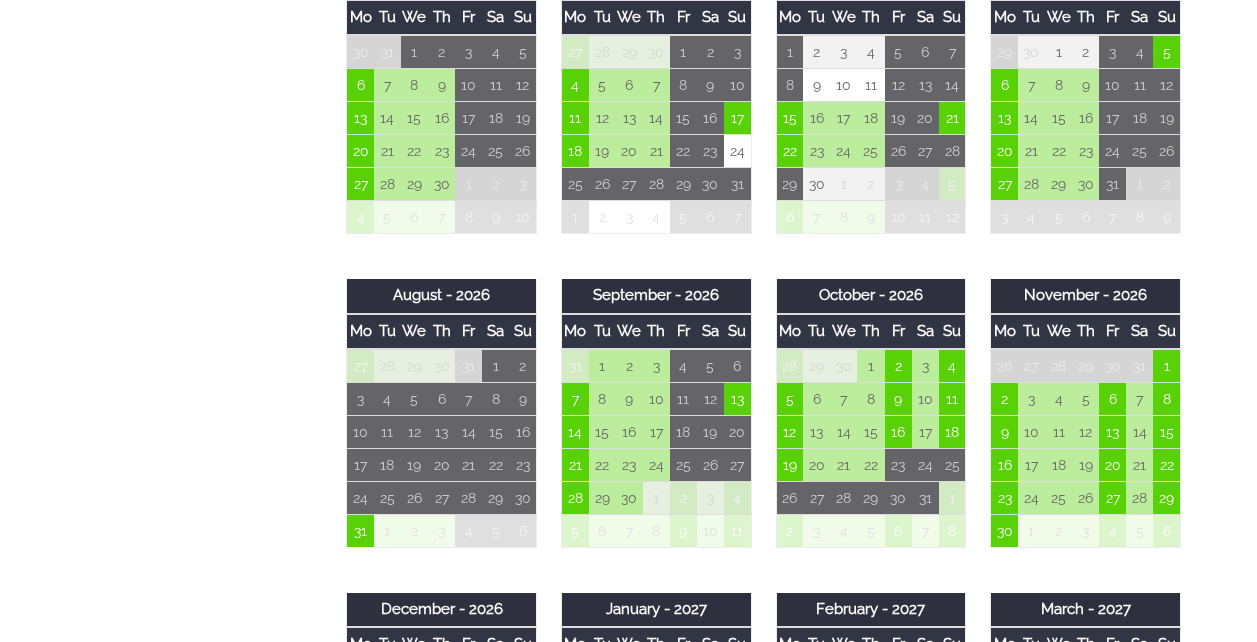 scroll, scrollTop: 1260, scrollLeft: 0, axis: vertical 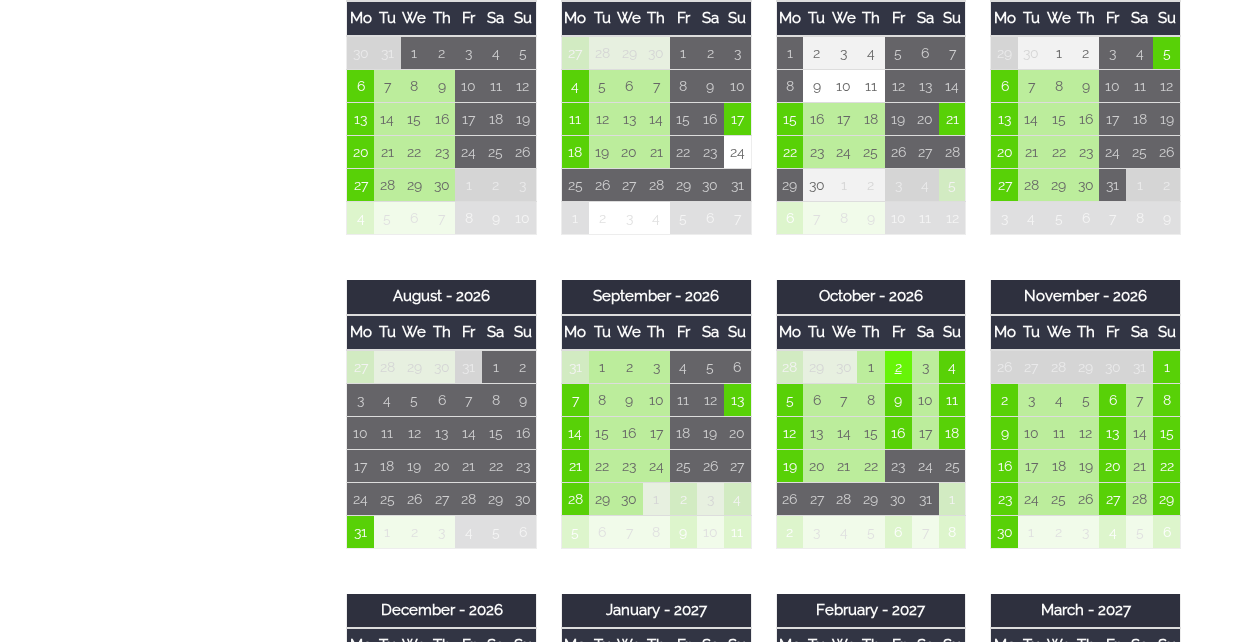 click on "2" at bounding box center [898, 367] 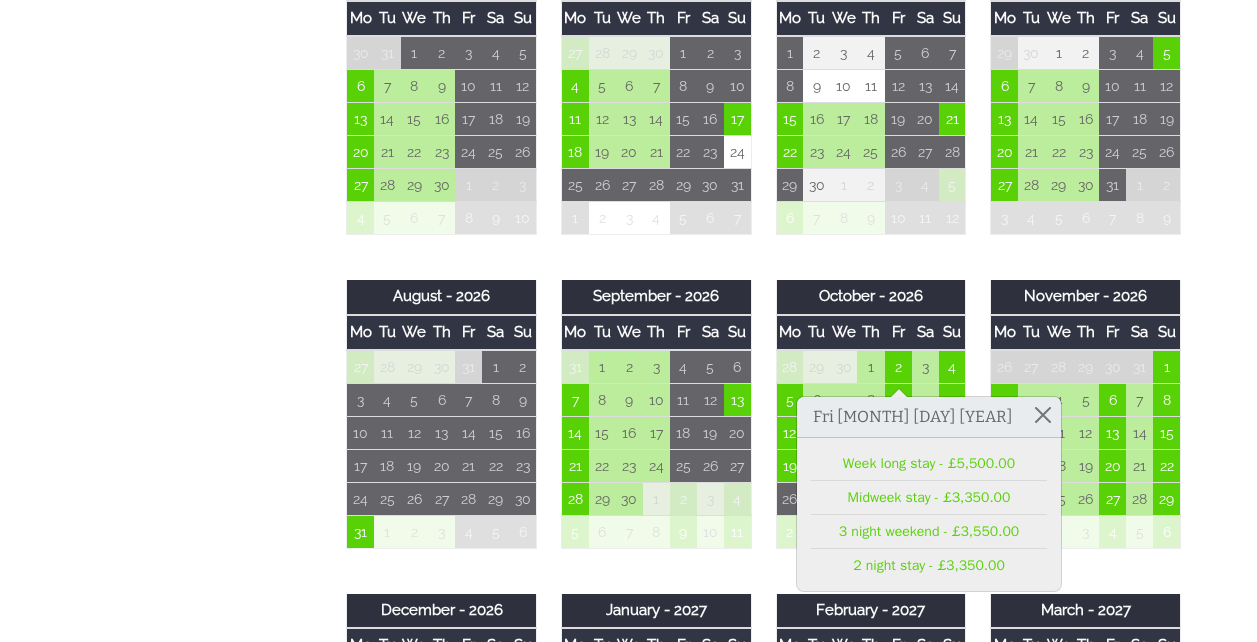 click on "Properties
🪩 [COMPANY] 🪩
Overview
Gallery
Availability
Floor Plans
Extras
T&Cs
Prices and Availability
You can browse the calendar to find an available start date for your stay by clicking on a start date or by entering your Arrival & Departure dates below.
Search for a Stay
Search
Check-In / Check-Out
16:00 / 10:00
Key
Available Start Date
Available
Booked
August - 2025
Mo" at bounding box center (616, 230) 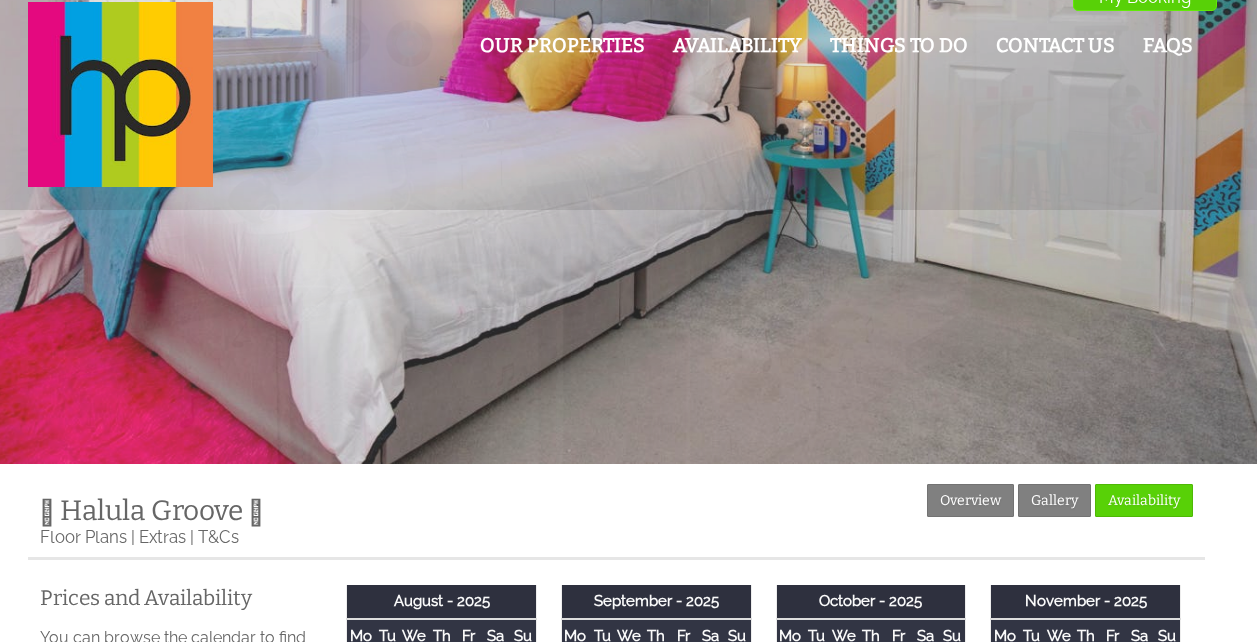 scroll, scrollTop: 0, scrollLeft: 0, axis: both 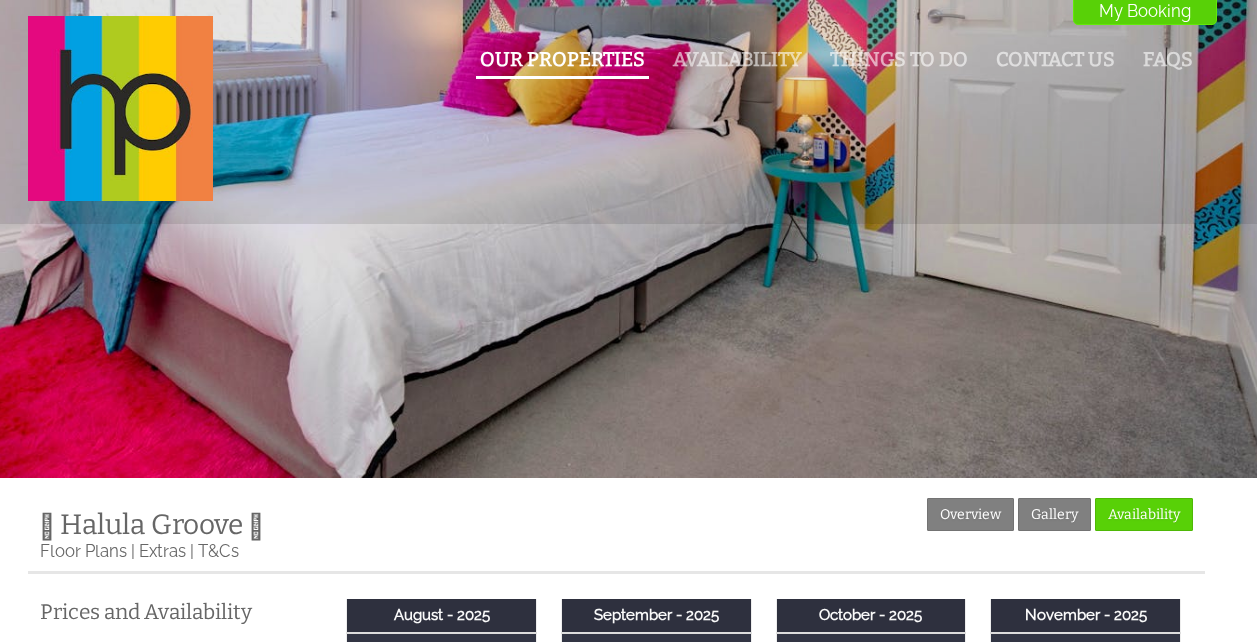 click on "Our Properties" at bounding box center [562, 59] 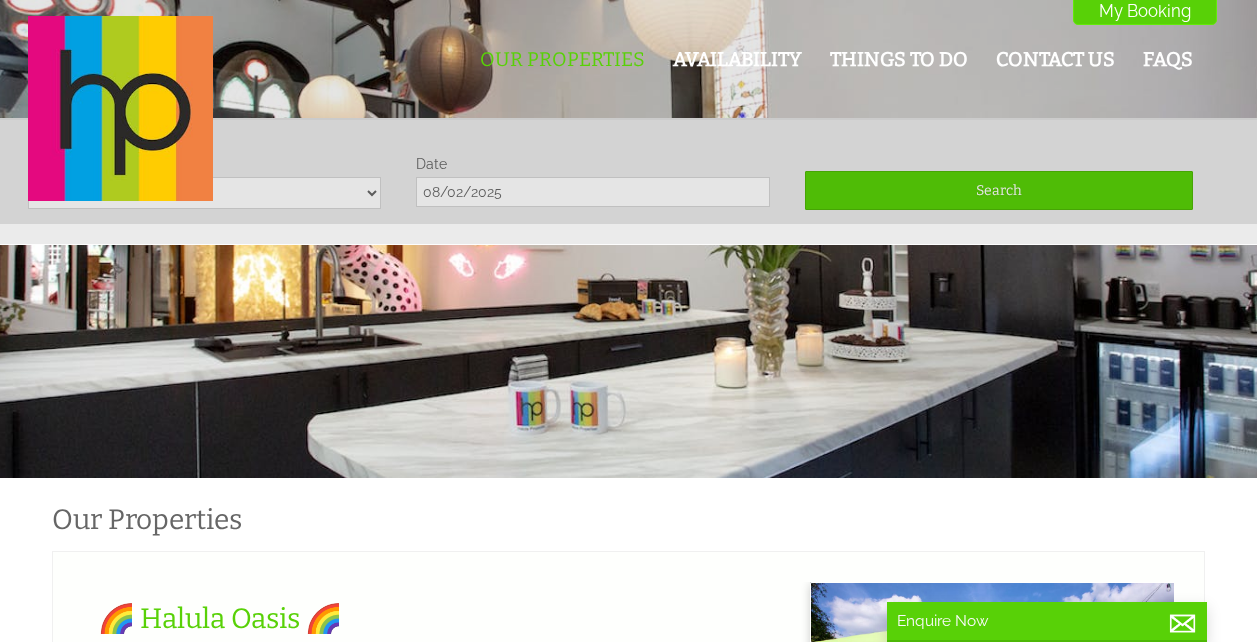 scroll, scrollTop: 0, scrollLeft: 18, axis: horizontal 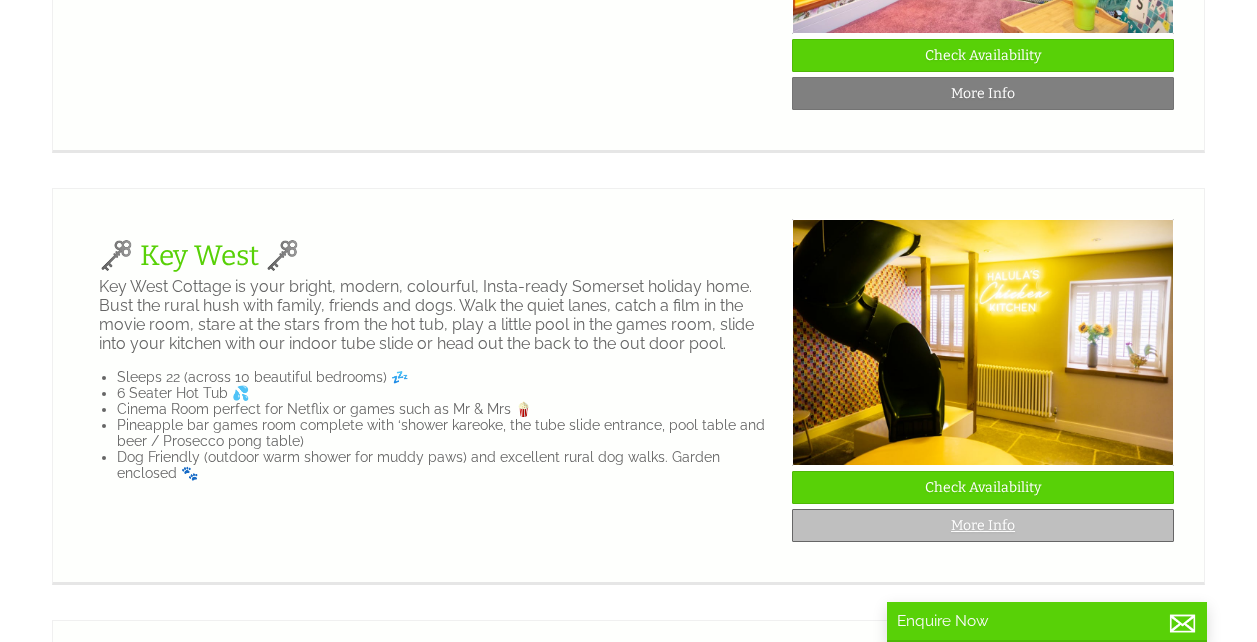 click on "More Info" at bounding box center (983, 525) 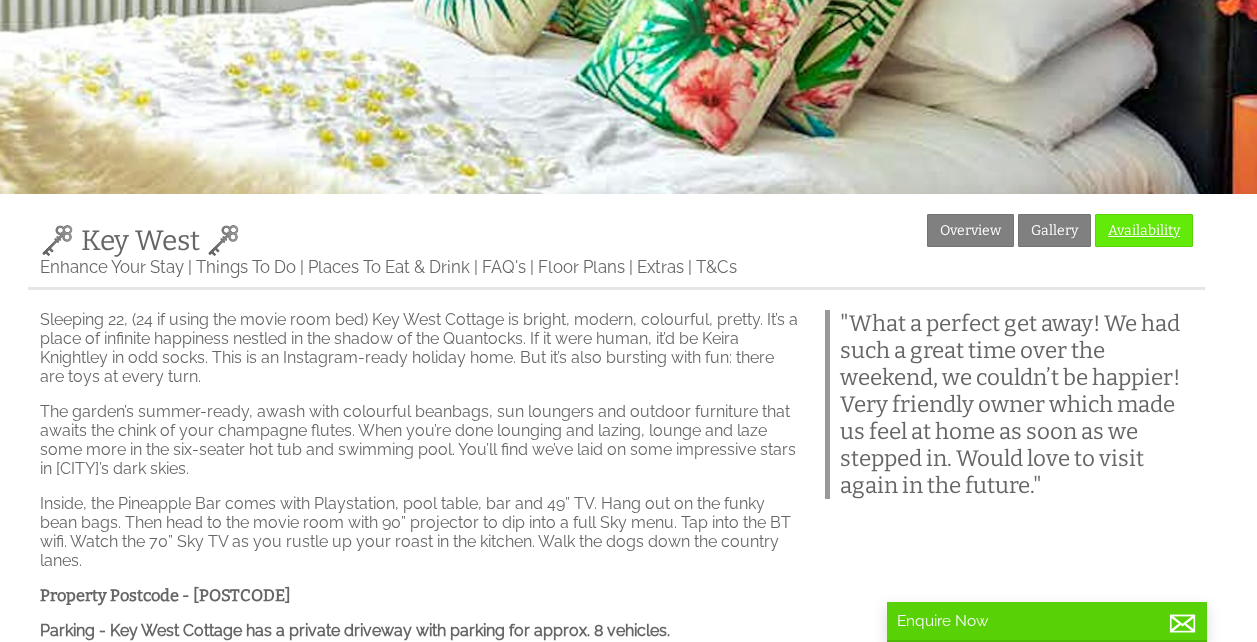 click on "Availability" at bounding box center (1144, 230) 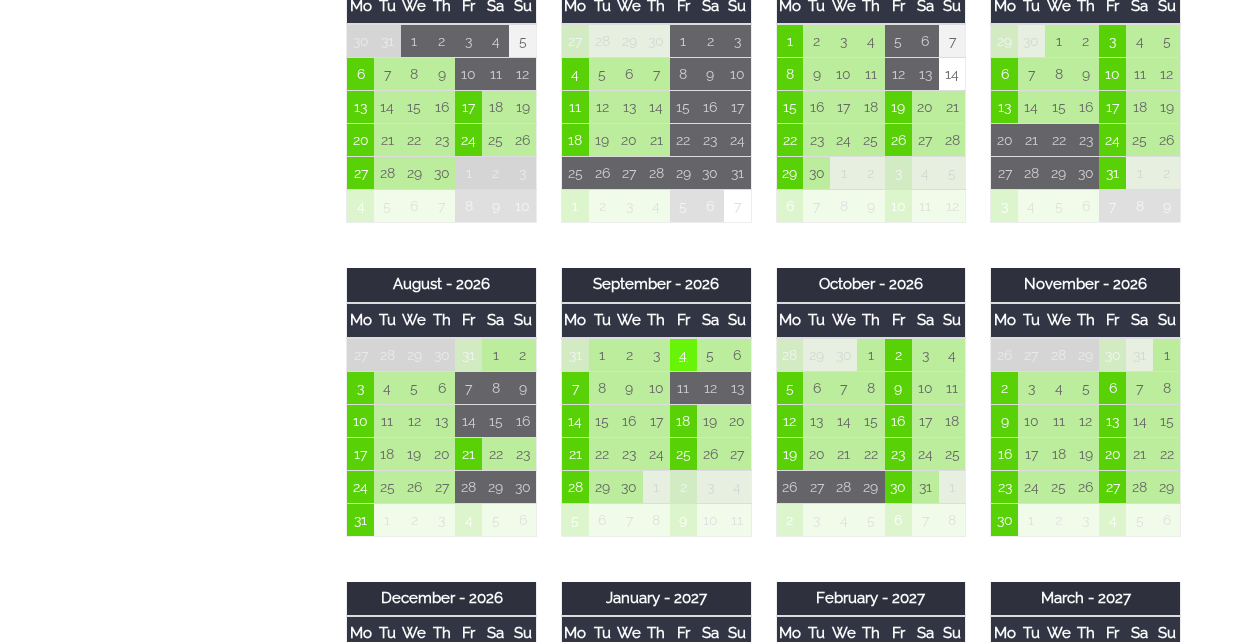 click on "4" at bounding box center (683, 355) 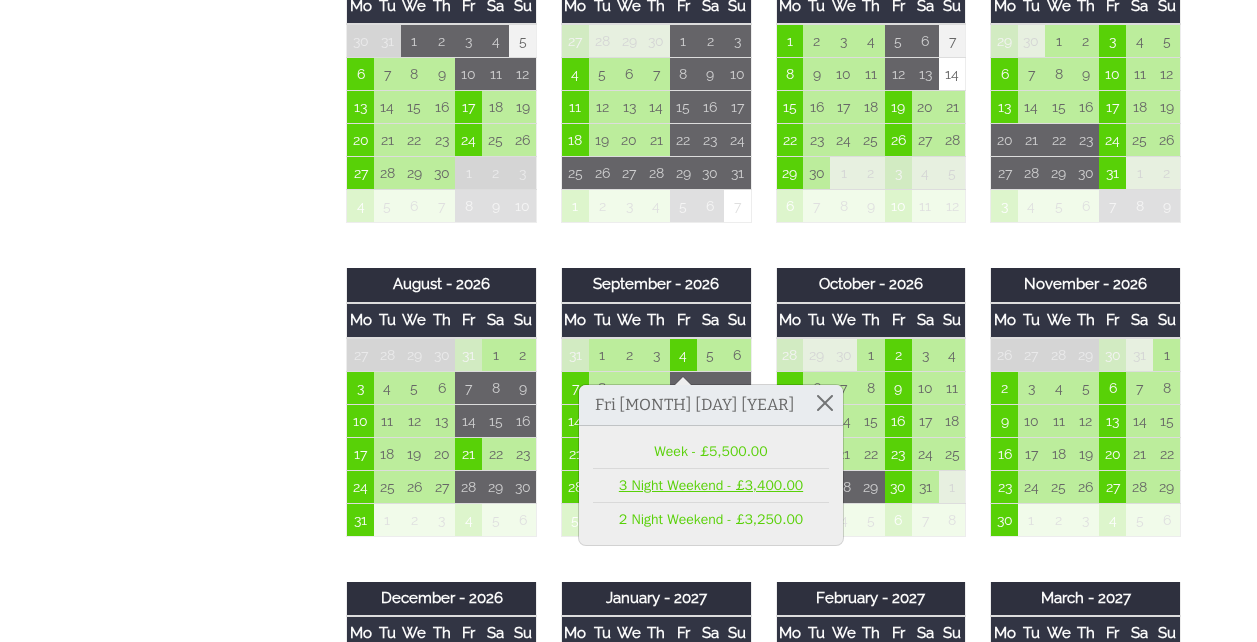 click on "3 Night Weekend  - £3,400.00" at bounding box center (711, 485) 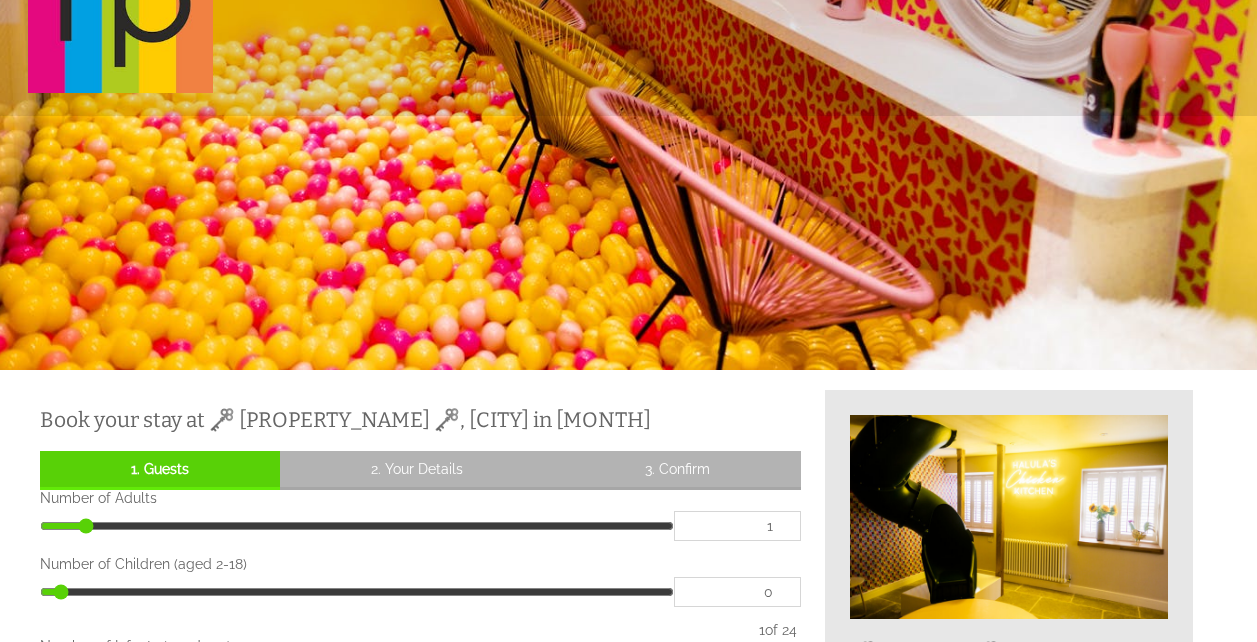 scroll, scrollTop: 0, scrollLeft: 0, axis: both 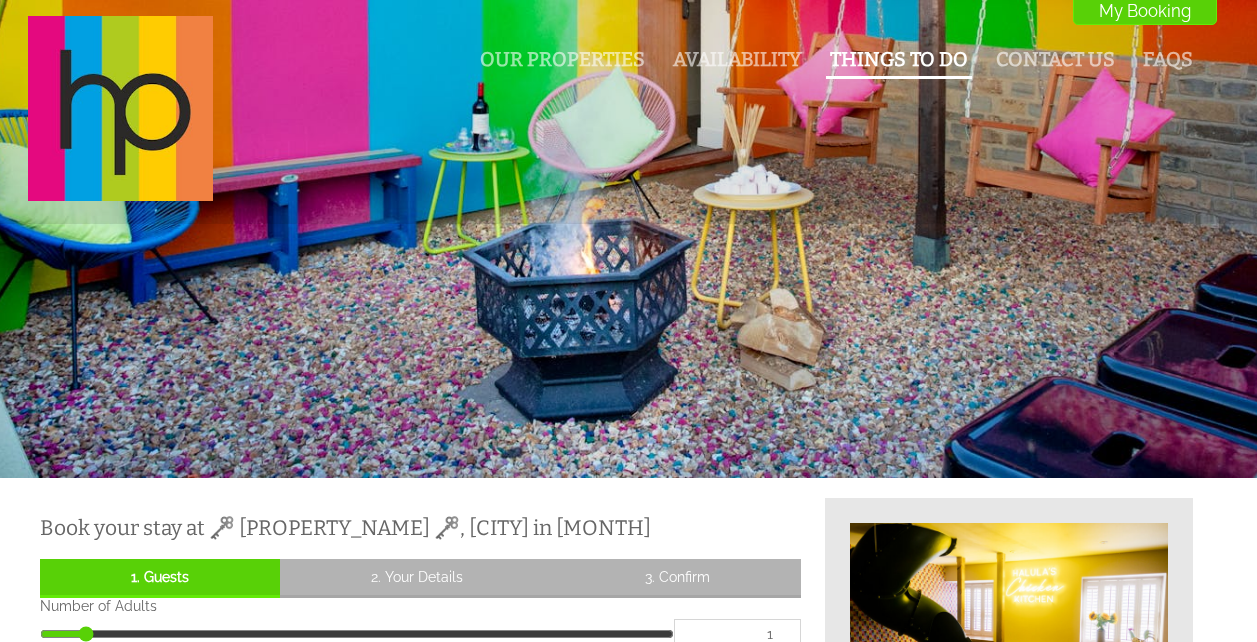 click on "Things To Do" at bounding box center [899, 59] 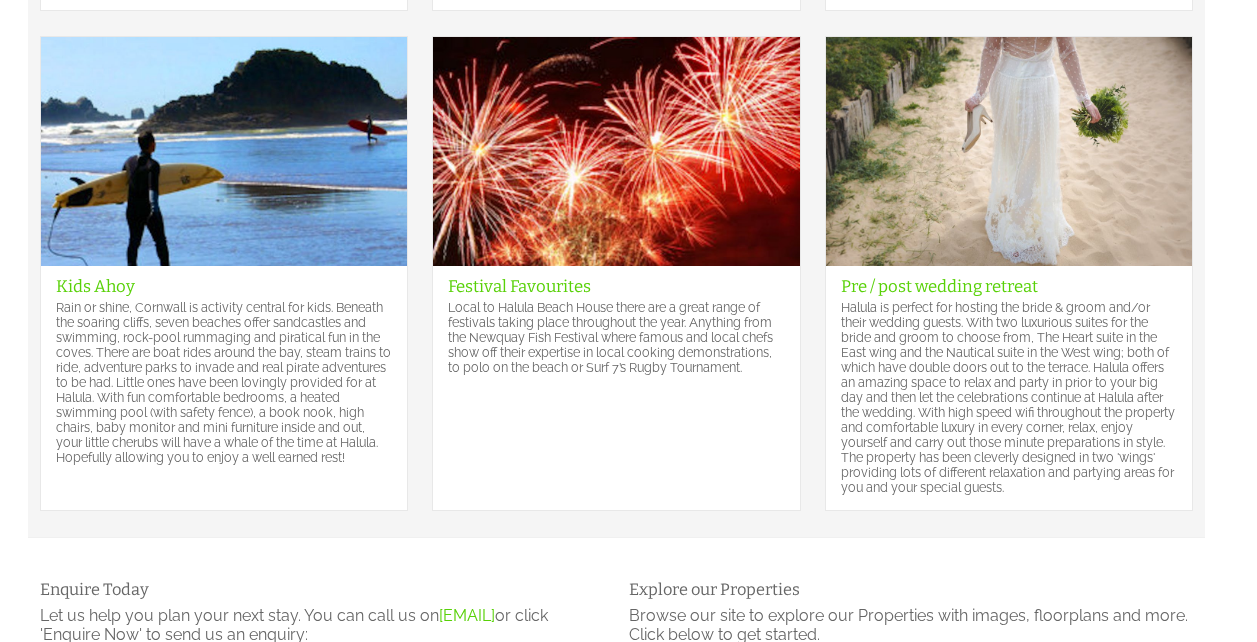 scroll, scrollTop: 1018, scrollLeft: 0, axis: vertical 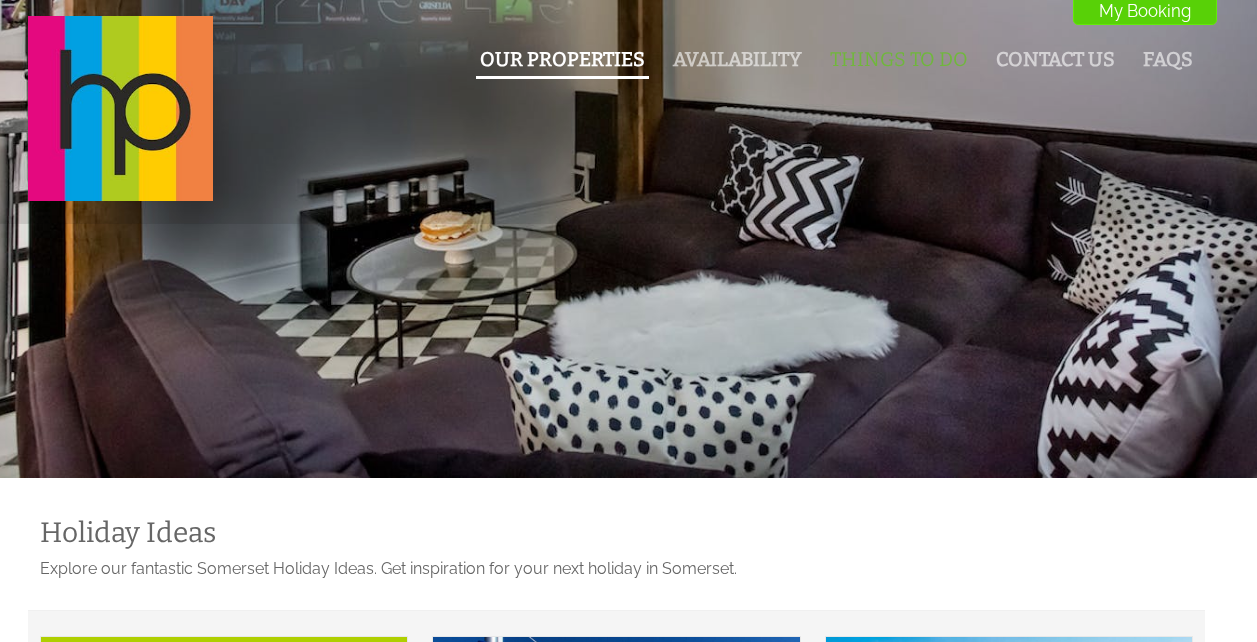 click on "Our Properties" at bounding box center [562, 59] 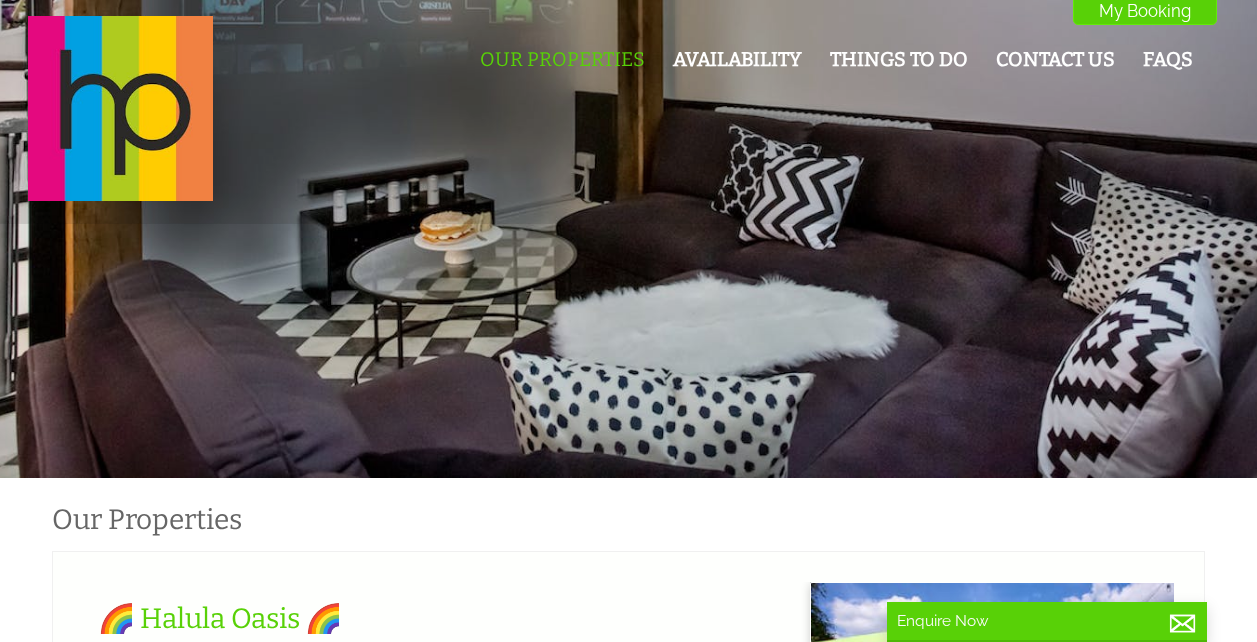 scroll, scrollTop: 0, scrollLeft: 18, axis: horizontal 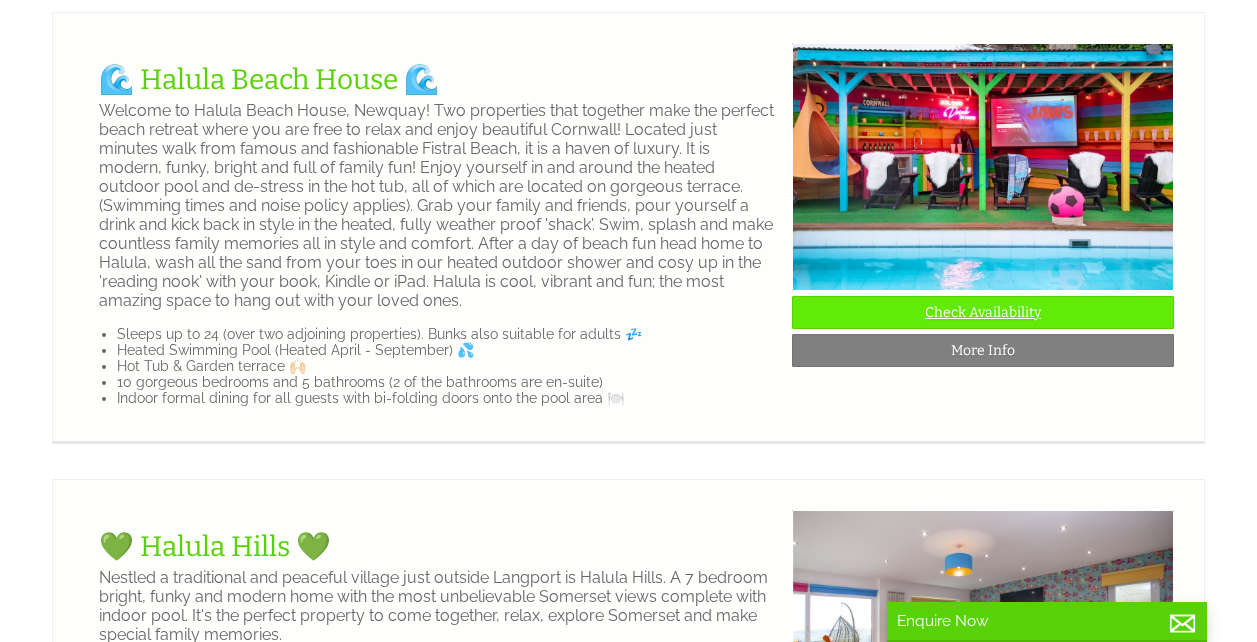 click on "Check Availability" at bounding box center [983, 312] 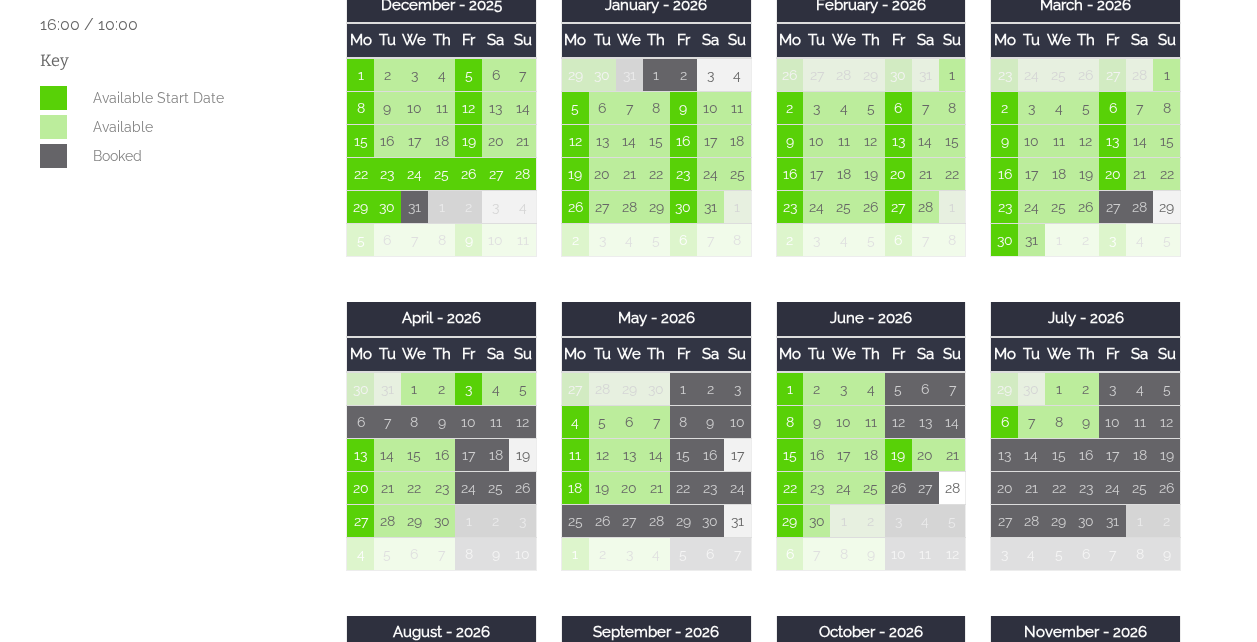 scroll, scrollTop: 925, scrollLeft: 0, axis: vertical 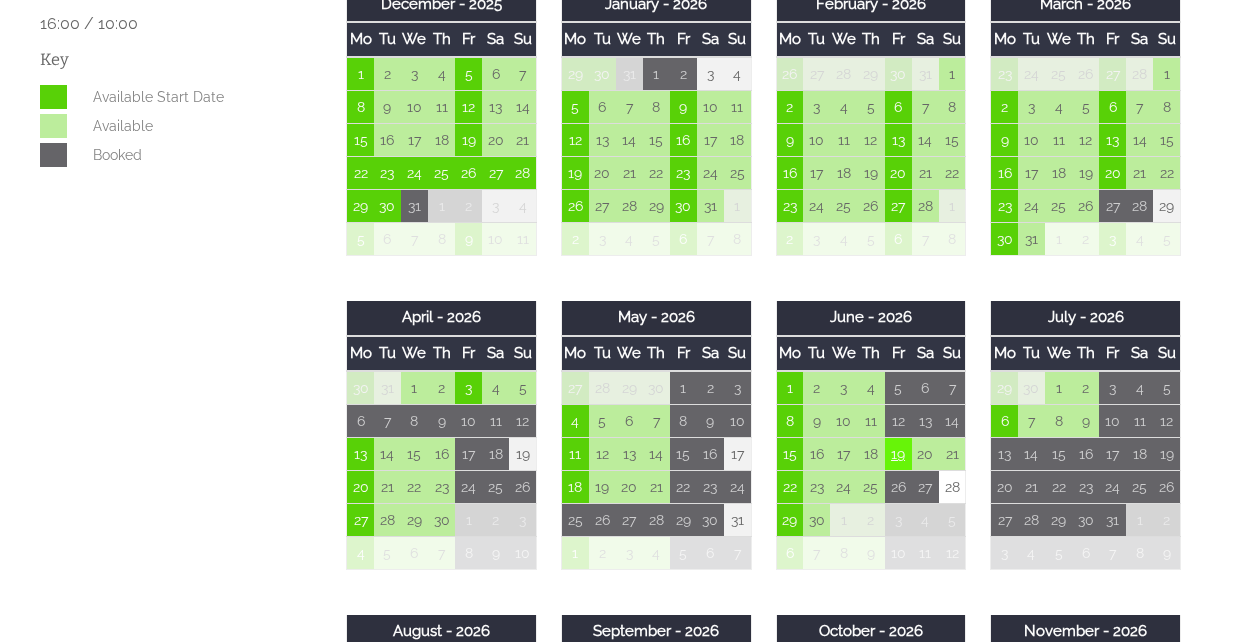 click on "19" at bounding box center [898, 454] 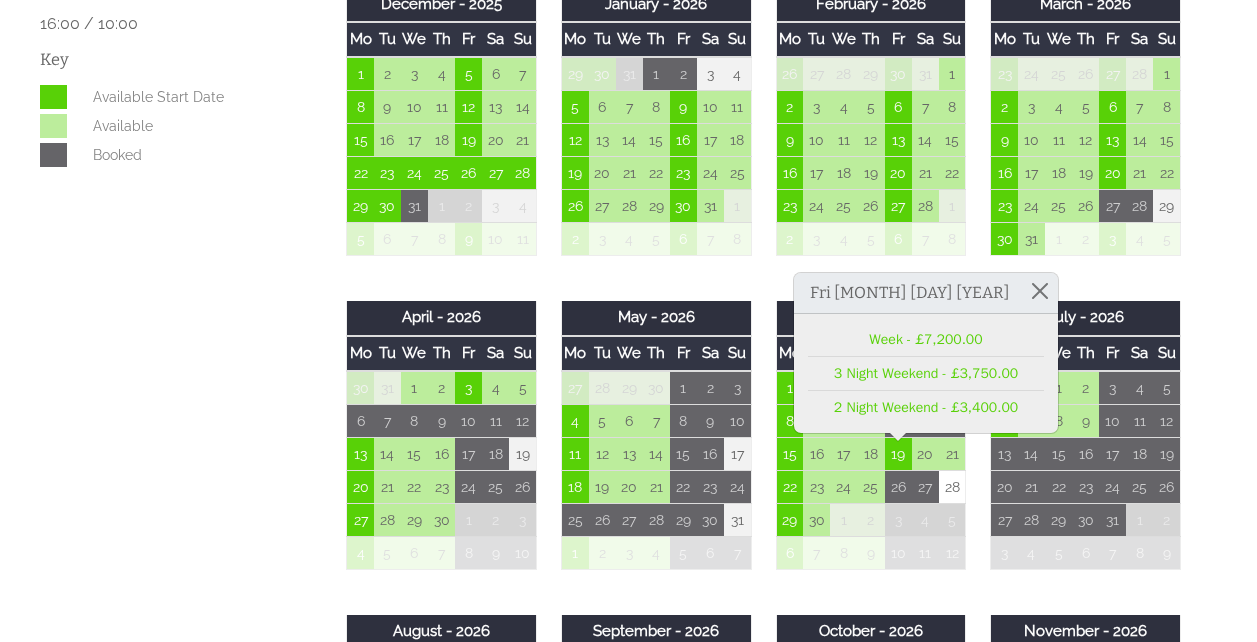 click on "Properties
🌊 [COMPANY] 🌊
Overview
Gallery
Availability
Places To Eat
Enhance Your Stay
Things To Do
Floor Plans
Extras
T&Cs
Prices and Availability
You can browse the calendar to find an available start date for your stay by clicking on a start date or by entering your Arrival & Departure dates below.
Search for a Stay
Search
Check-In / Check-Out
16:00 / 10:00
Key
Available Start Date
Available
Booked
Mo" at bounding box center (616, 565) 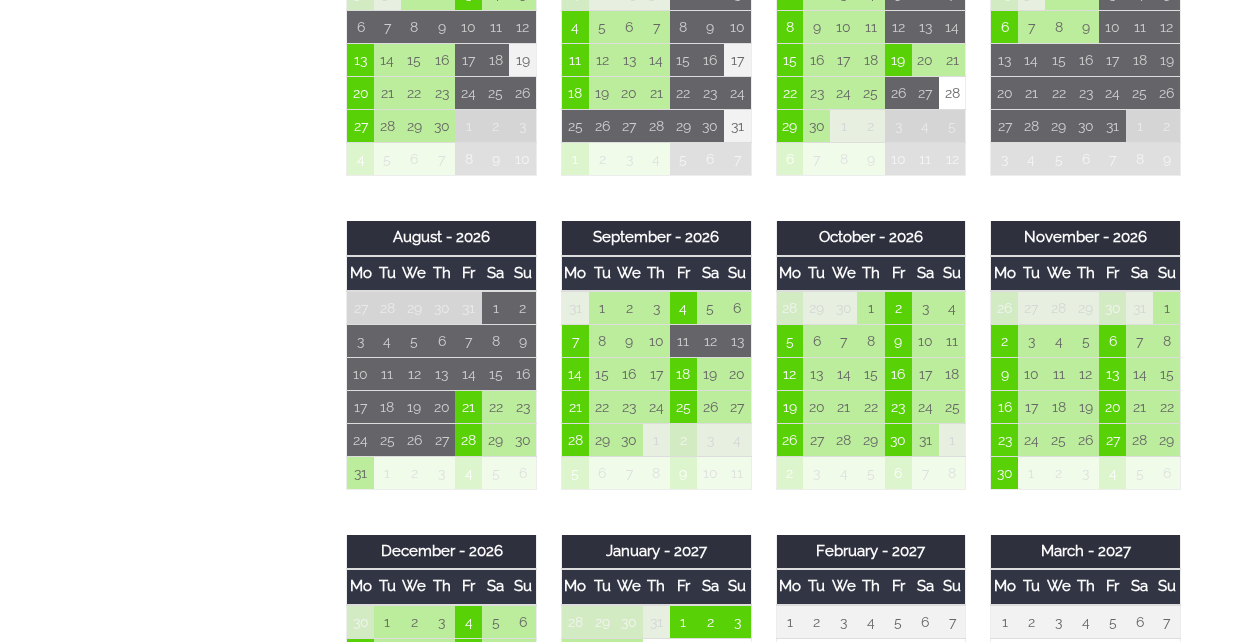 scroll, scrollTop: 1320, scrollLeft: 0, axis: vertical 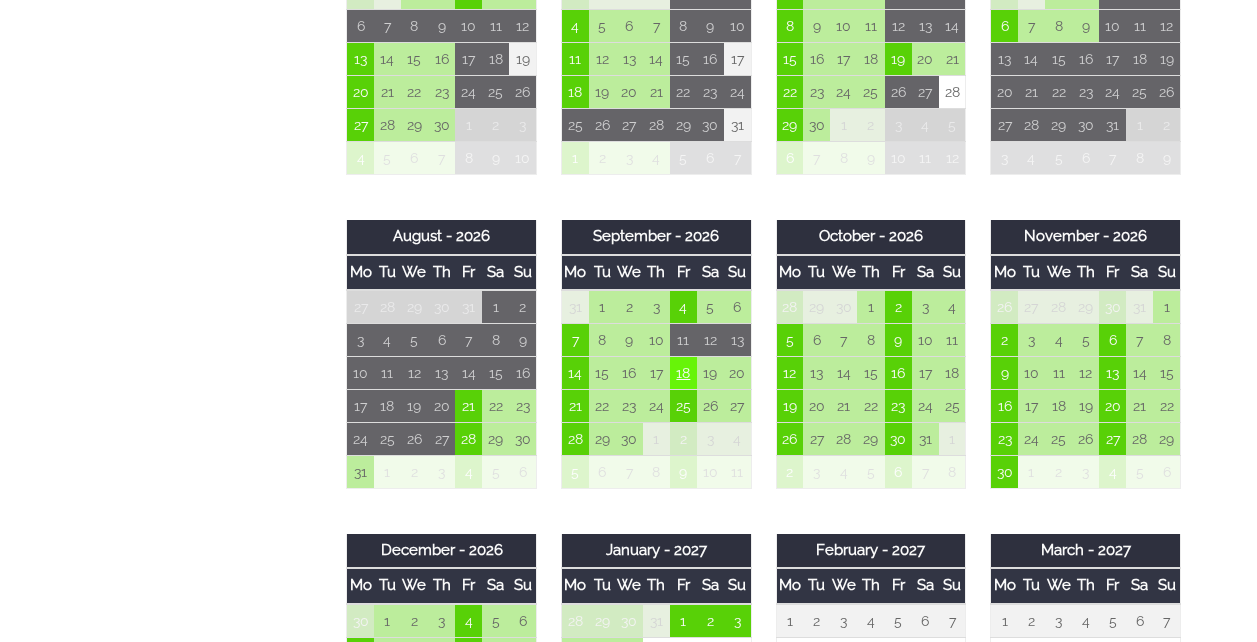 click on "18" at bounding box center (683, 373) 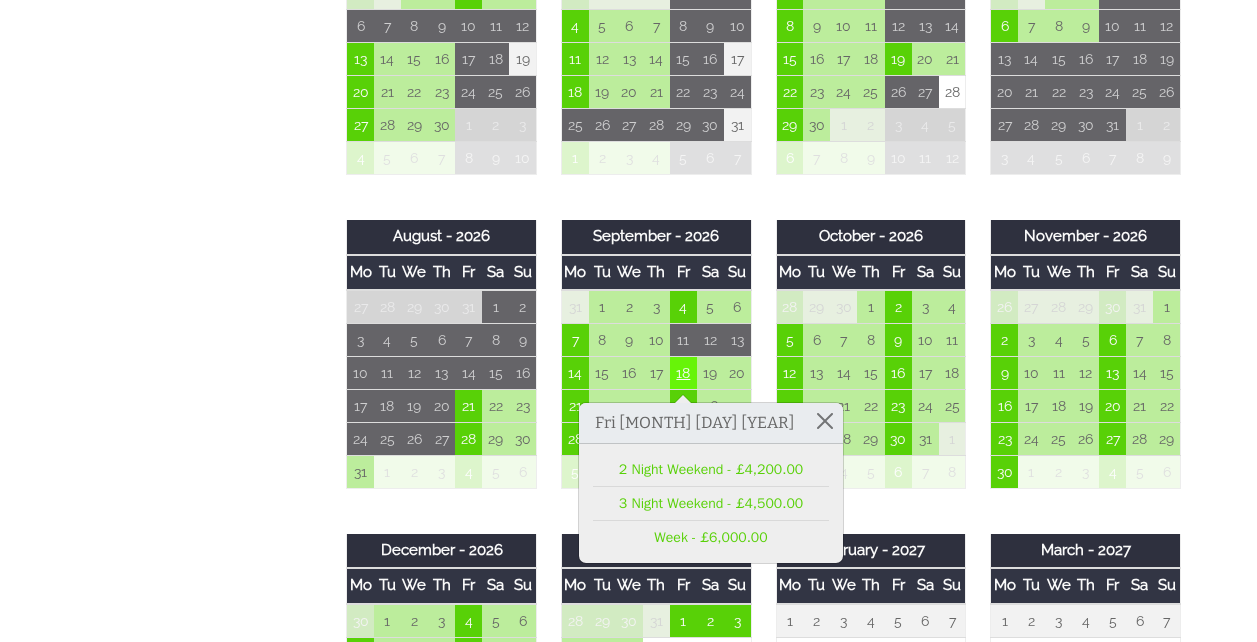 click on "18" at bounding box center (683, 373) 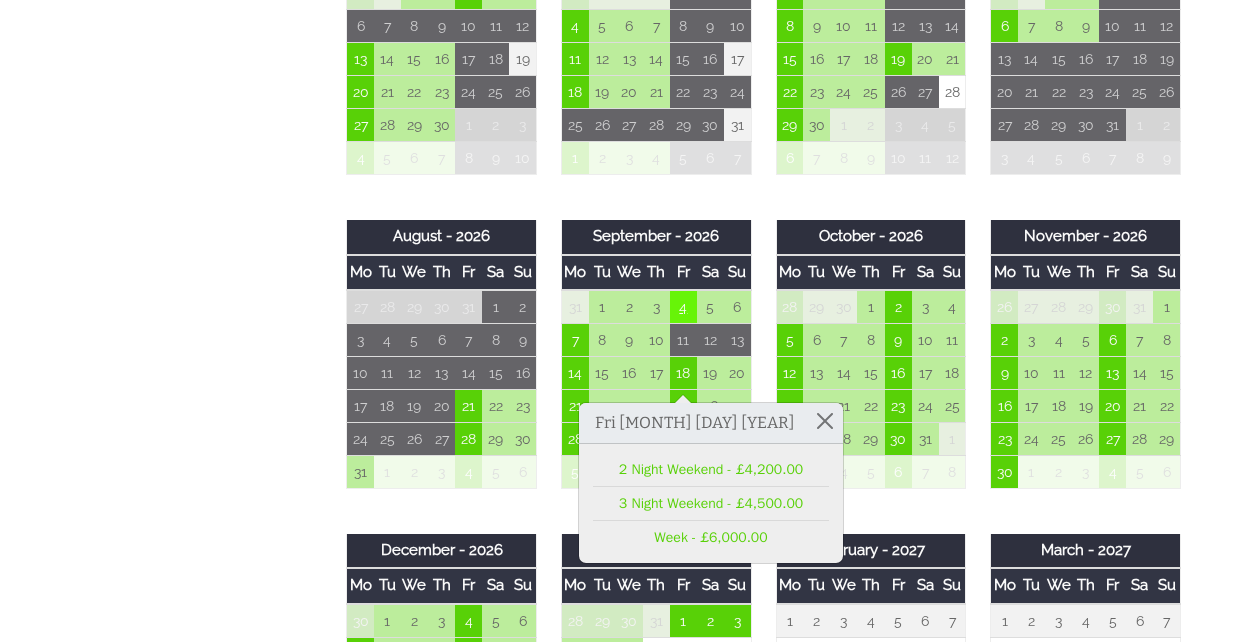 click on "4" at bounding box center [683, 307] 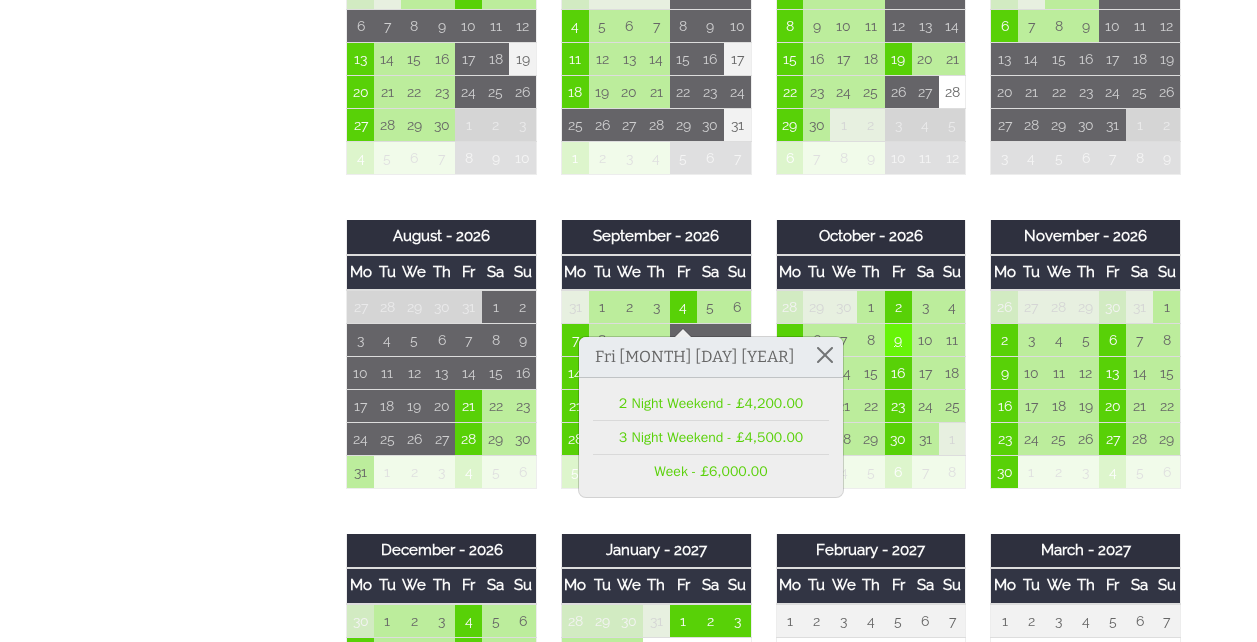 click on "9" at bounding box center [898, 340] 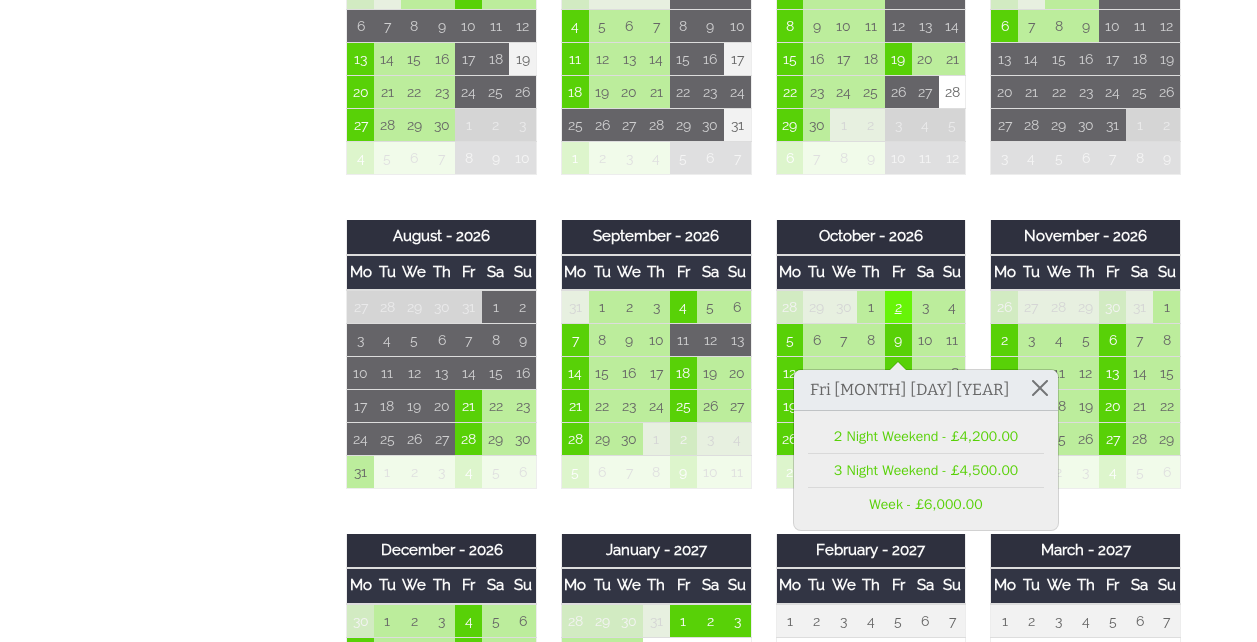 click on "2" at bounding box center (898, 307) 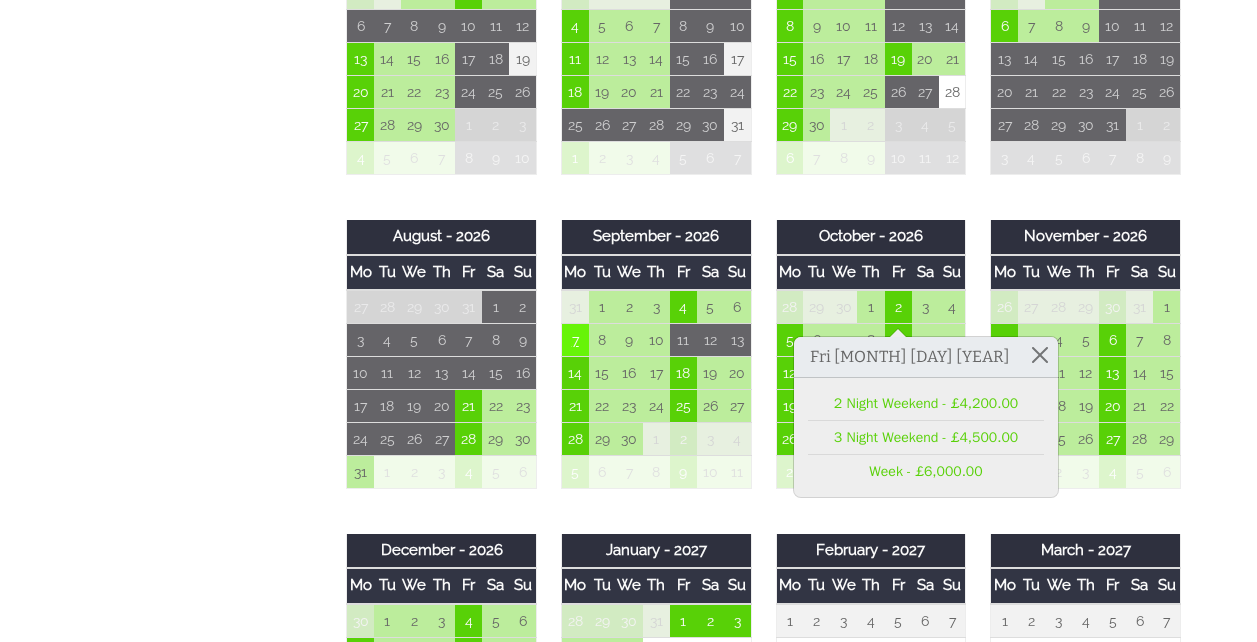 click on "7" at bounding box center (574, 340) 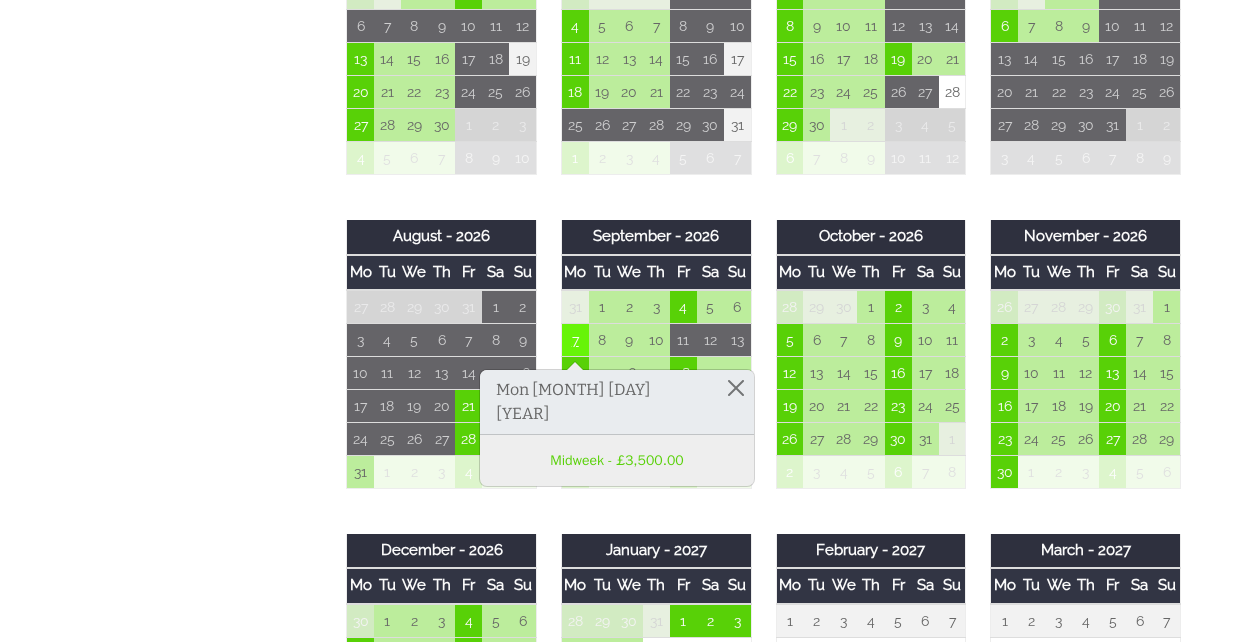 click on "7" at bounding box center (574, 340) 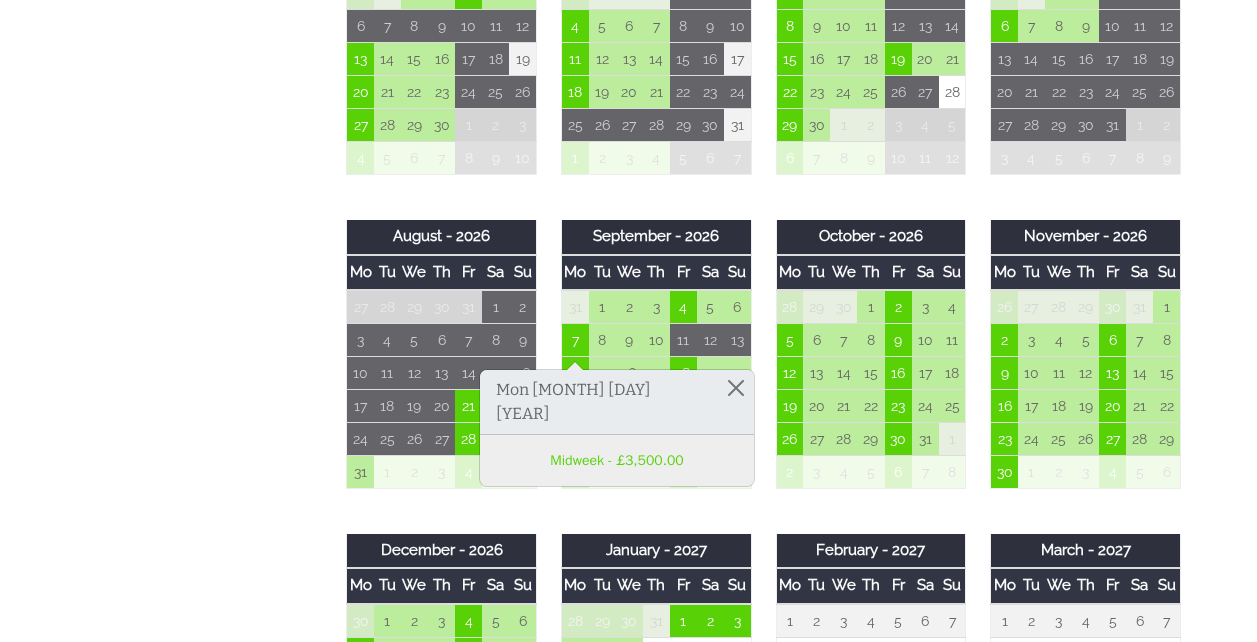 click on "25" at bounding box center [683, 406] 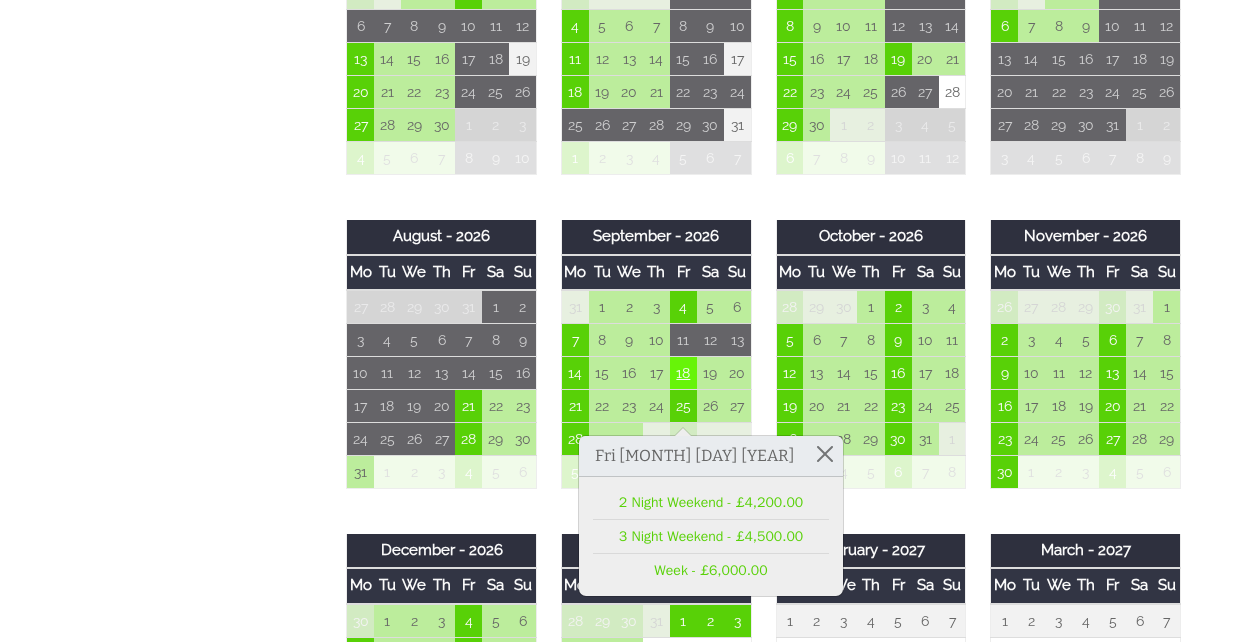 click on "18" at bounding box center [683, 373] 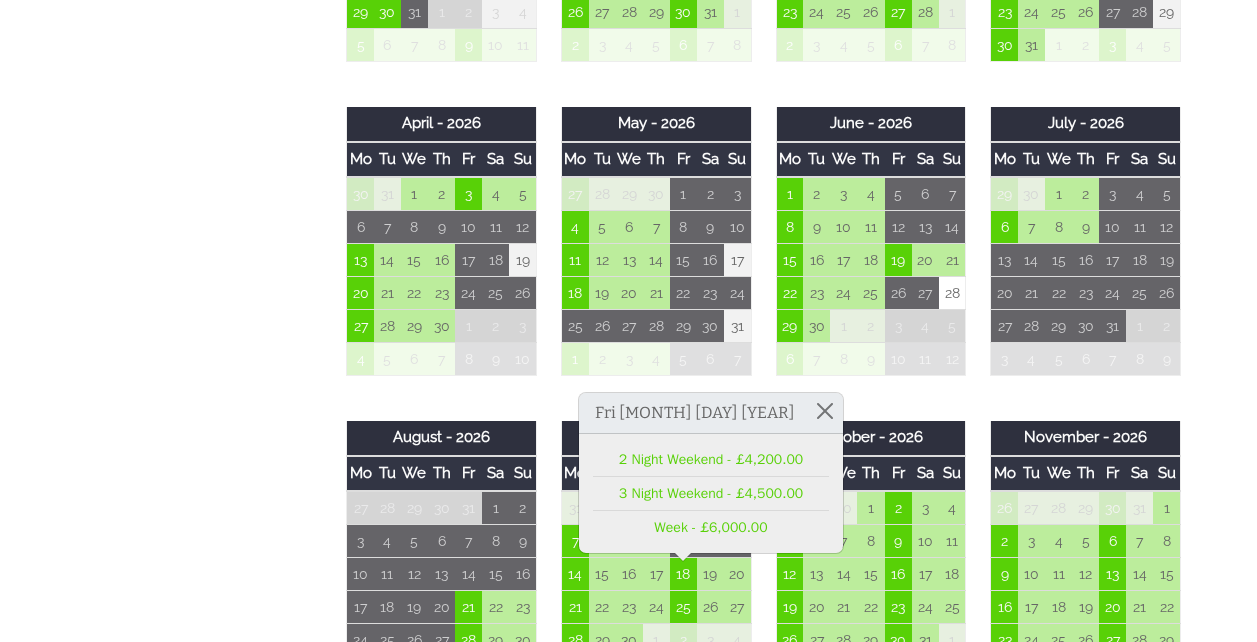 scroll, scrollTop: 1031, scrollLeft: 0, axis: vertical 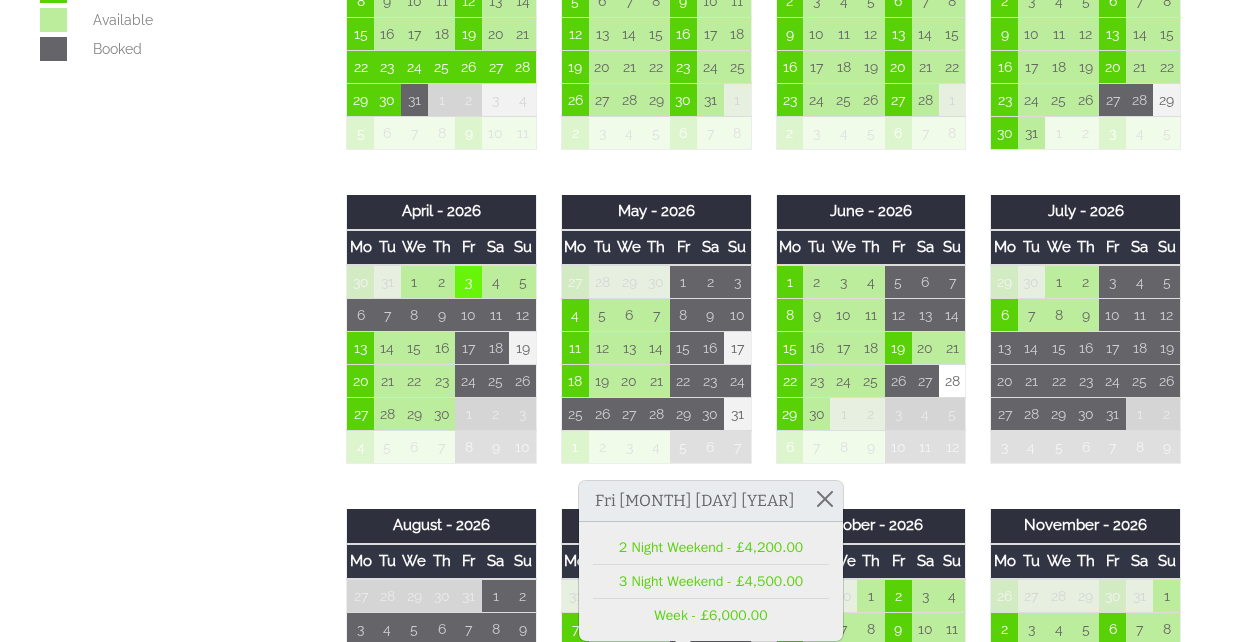 click on "3" at bounding box center [468, 282] 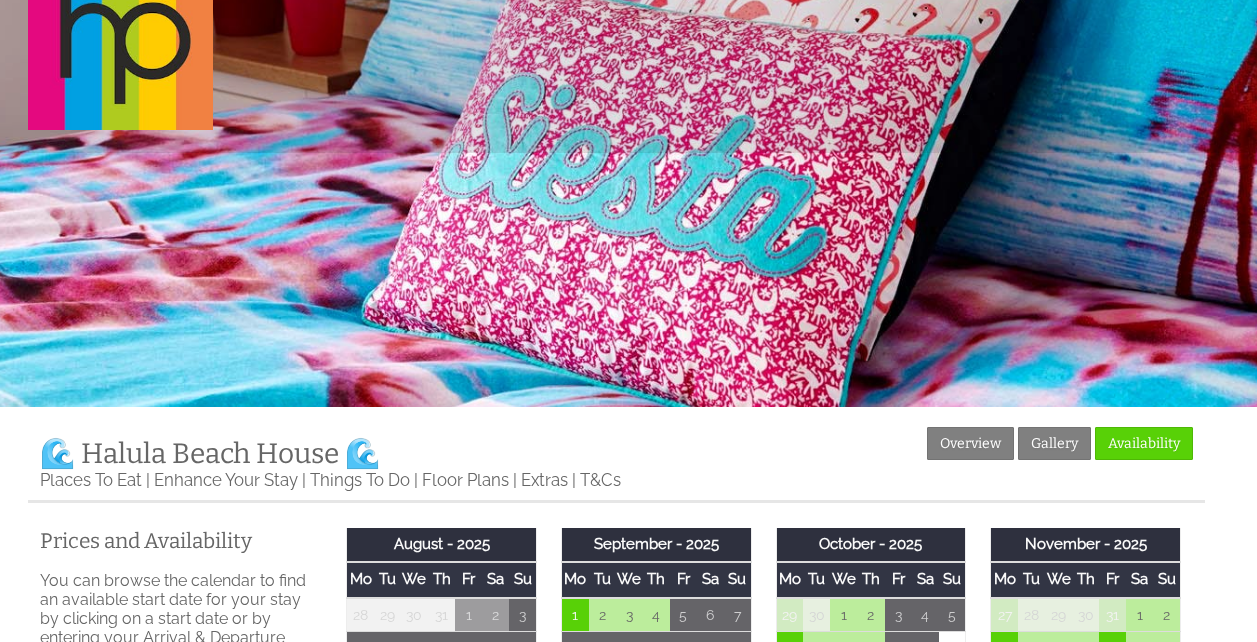 scroll, scrollTop: 53, scrollLeft: 0, axis: vertical 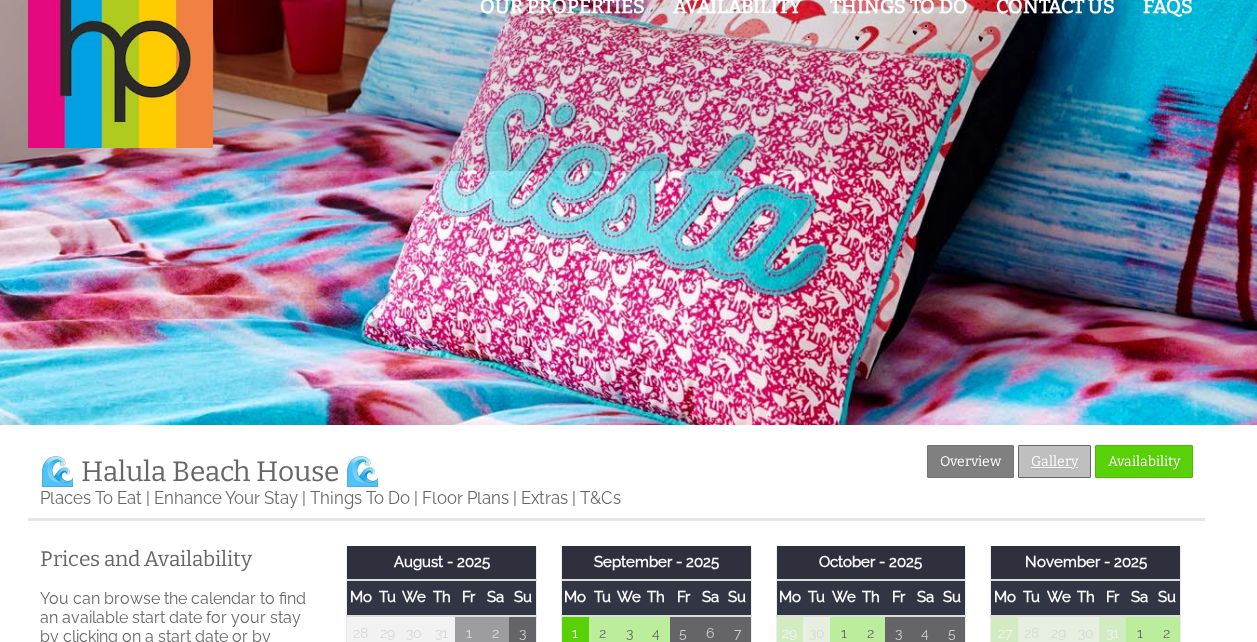 click on "Gallery" at bounding box center (1054, 461) 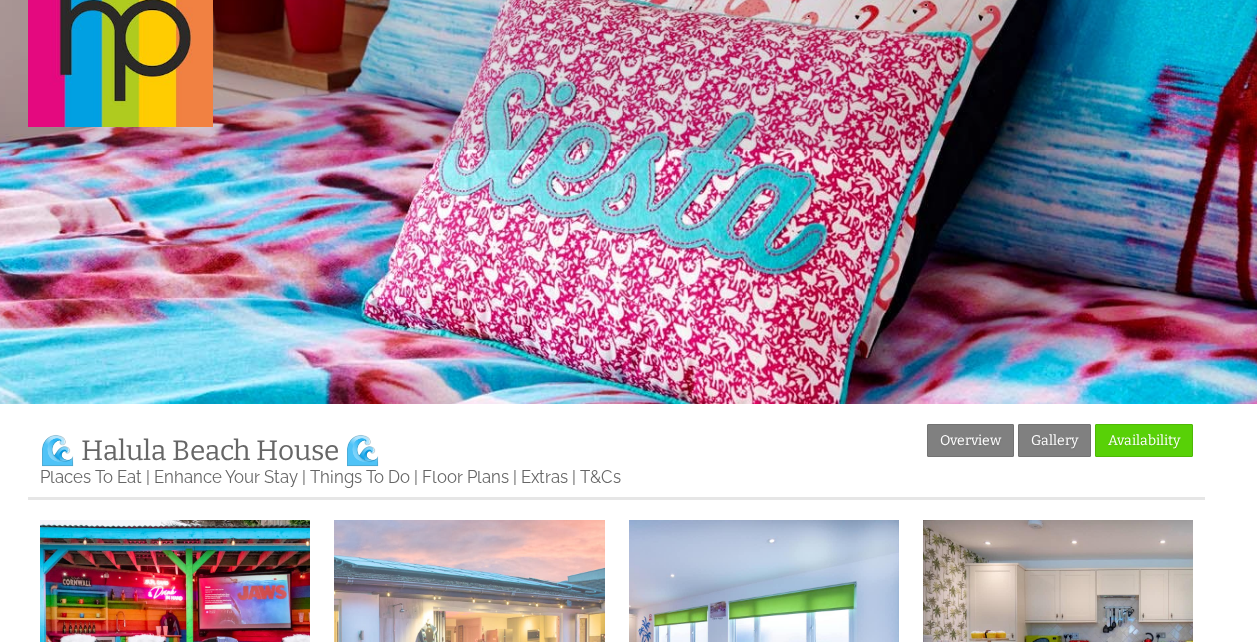 scroll, scrollTop: 0, scrollLeft: 0, axis: both 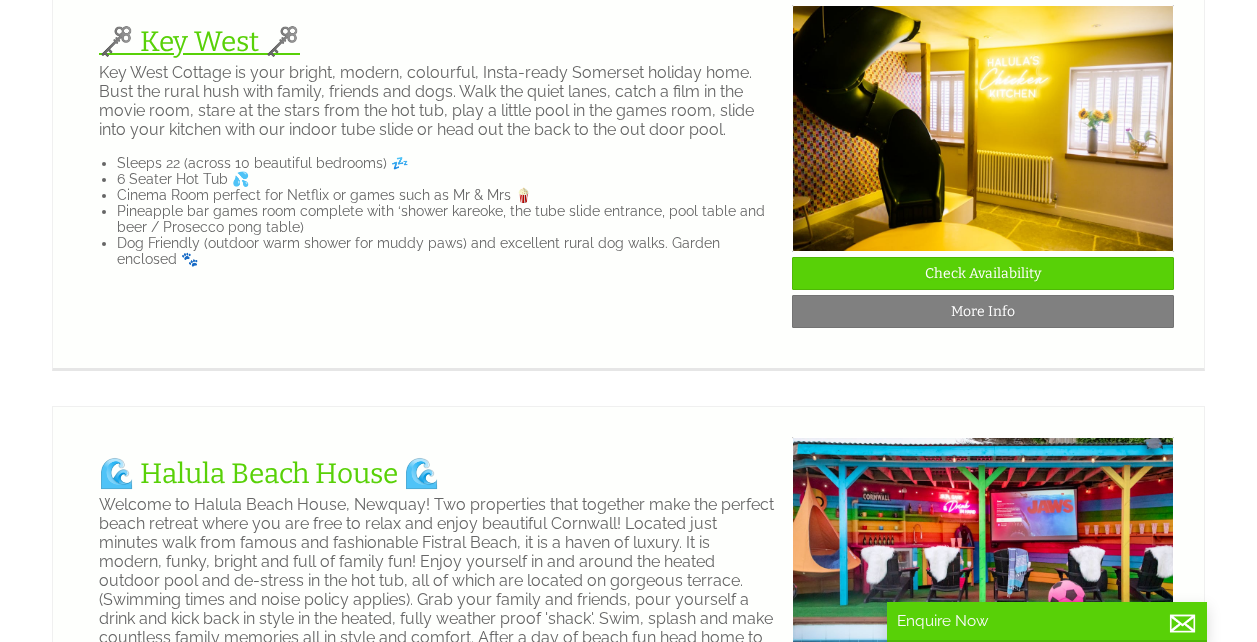 click on "🗝️ Key West 🗝️" at bounding box center (199, 41) 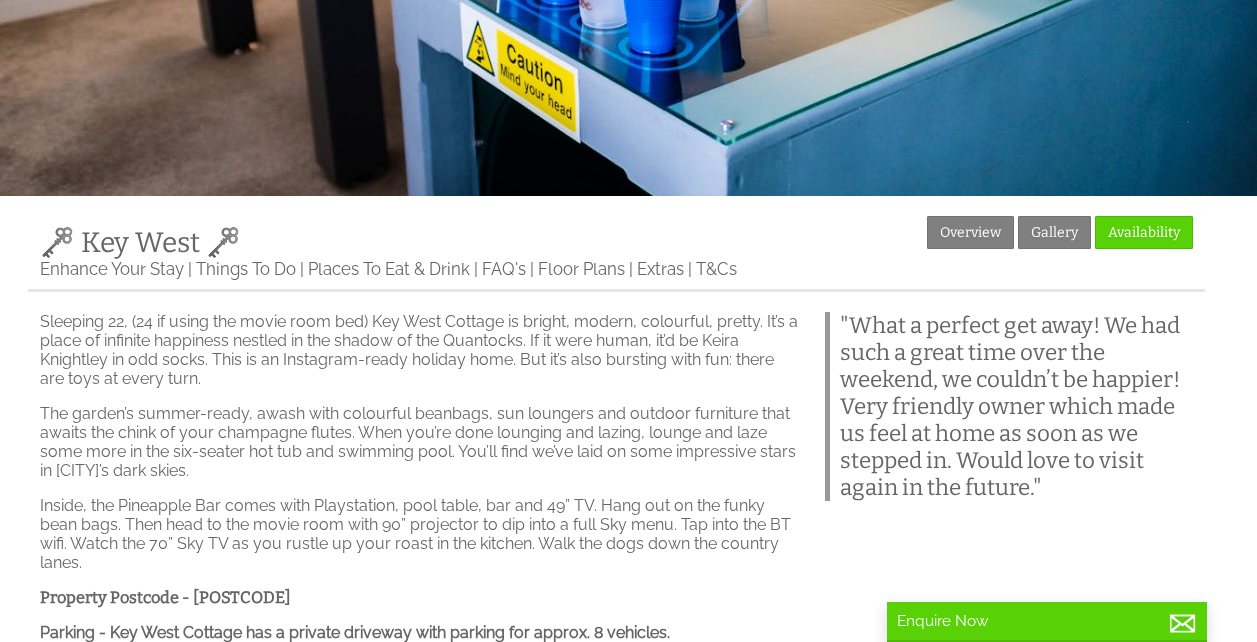 scroll, scrollTop: 279, scrollLeft: 0, axis: vertical 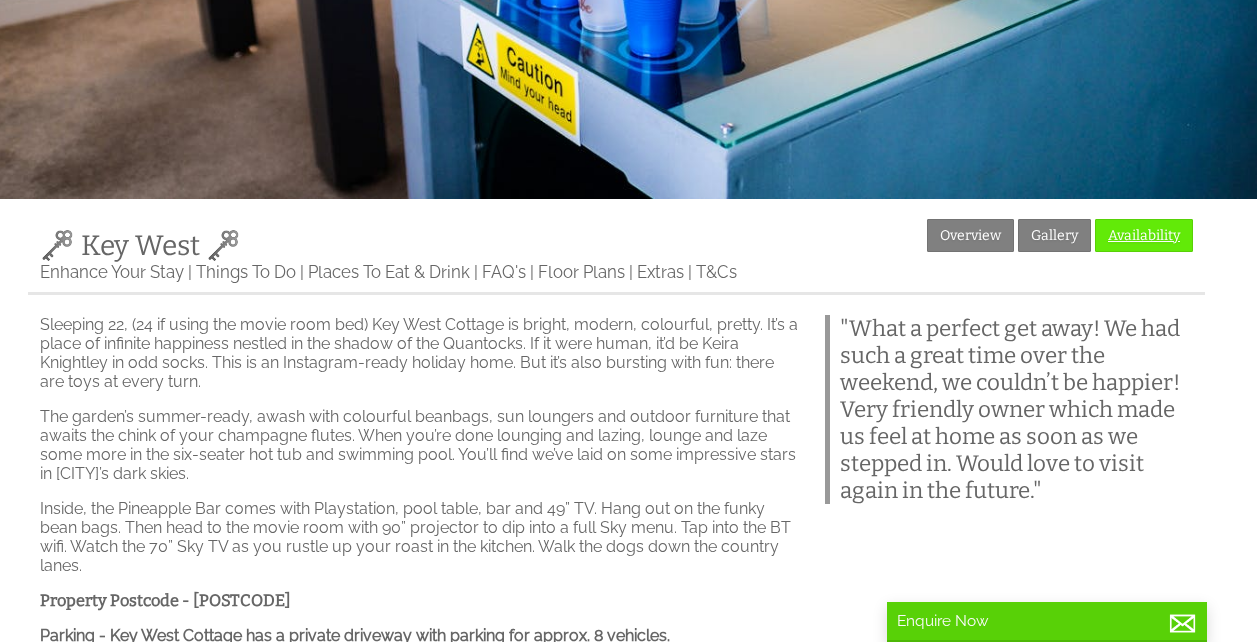 click on "Availability" at bounding box center (1144, 235) 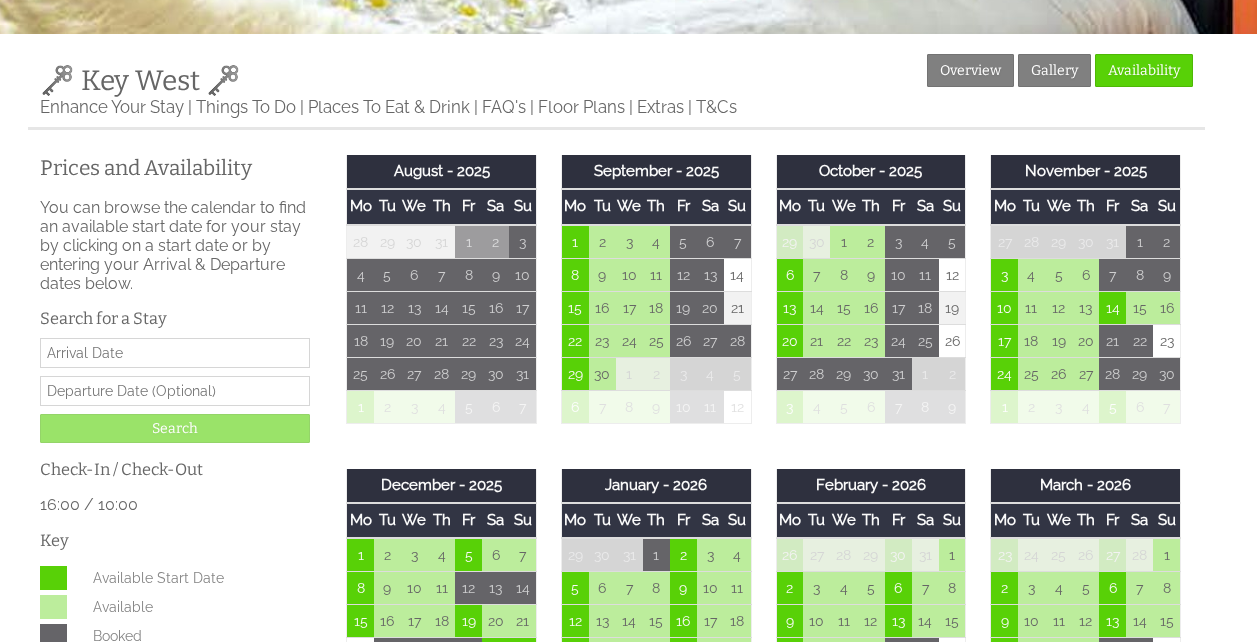 scroll, scrollTop: 430, scrollLeft: 0, axis: vertical 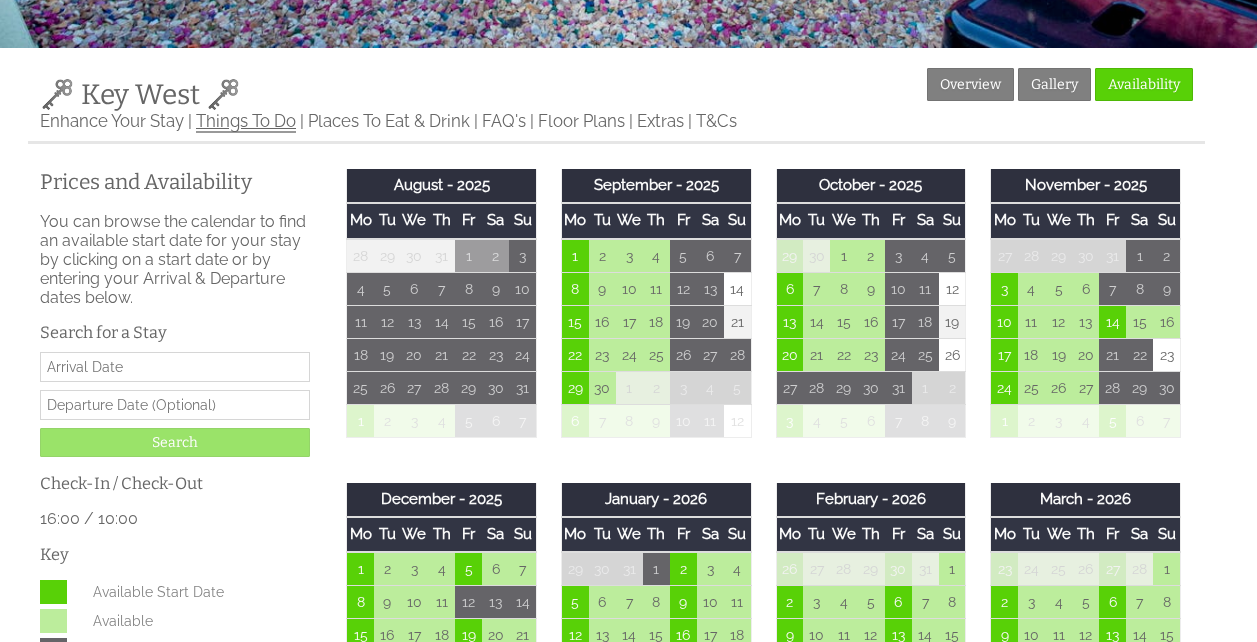 click on "Things To Do" at bounding box center (246, 122) 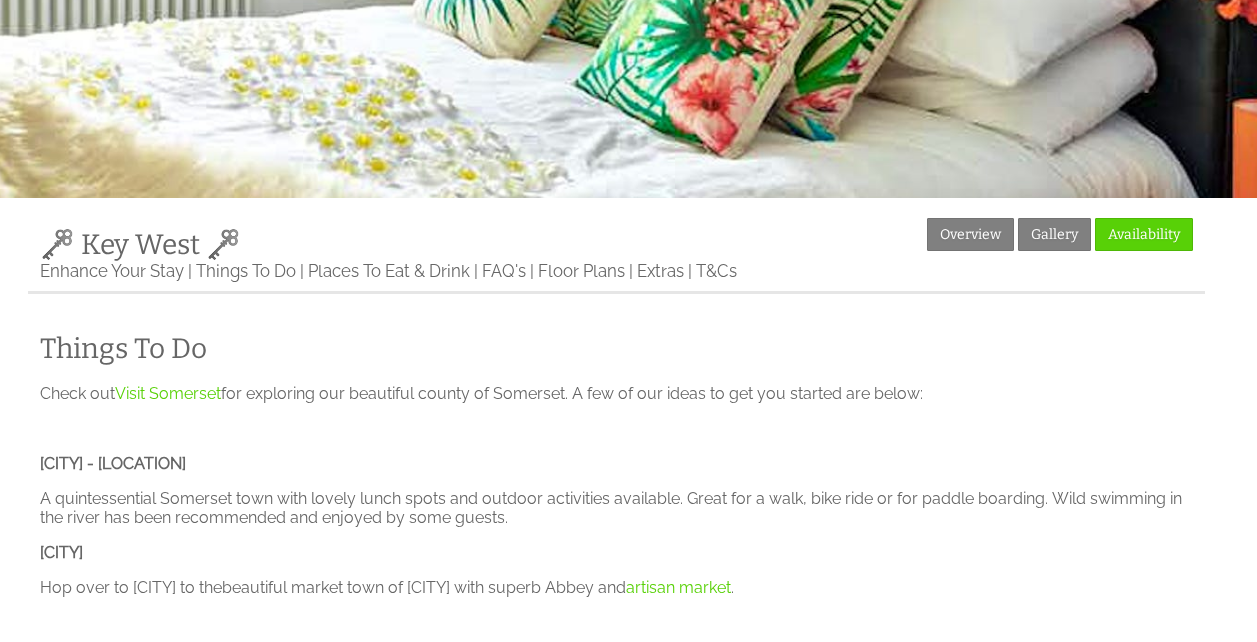 scroll, scrollTop: 279, scrollLeft: 0, axis: vertical 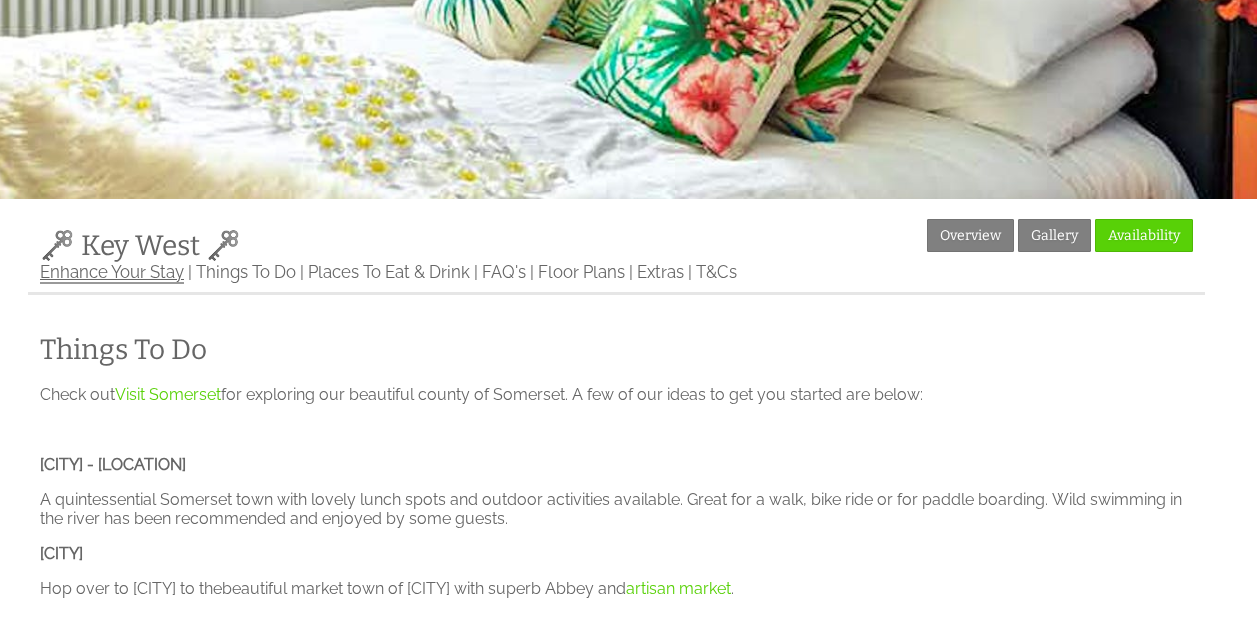 click on "Enhance Your Stay" at bounding box center [112, 273] 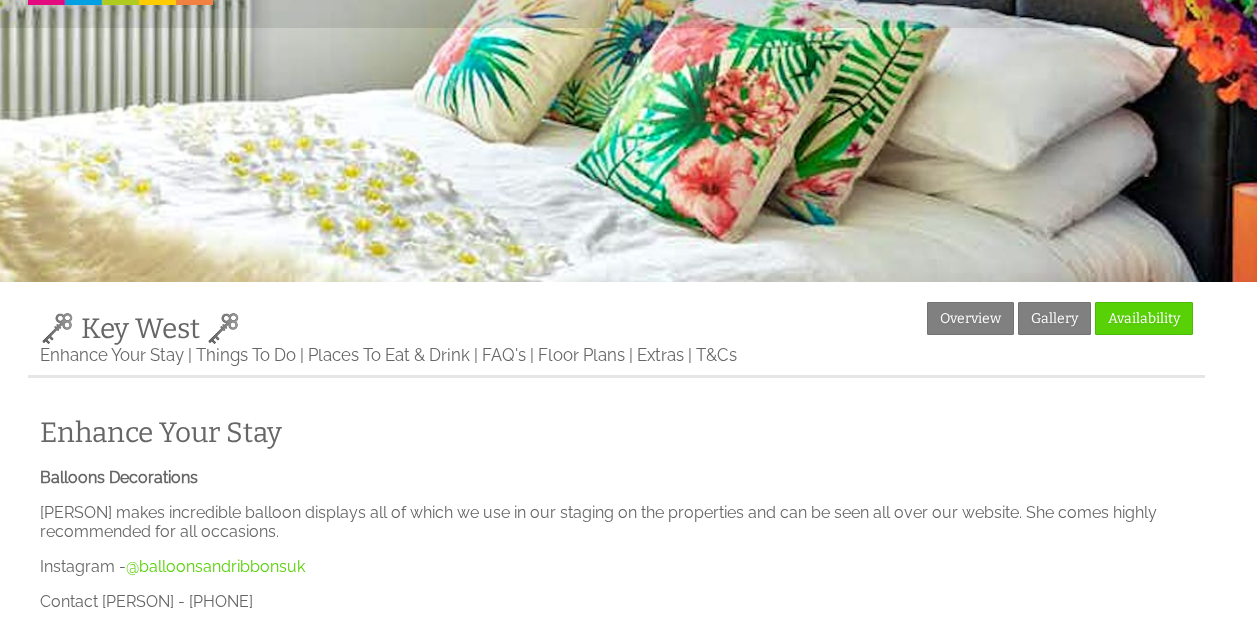 scroll, scrollTop: 195, scrollLeft: 0, axis: vertical 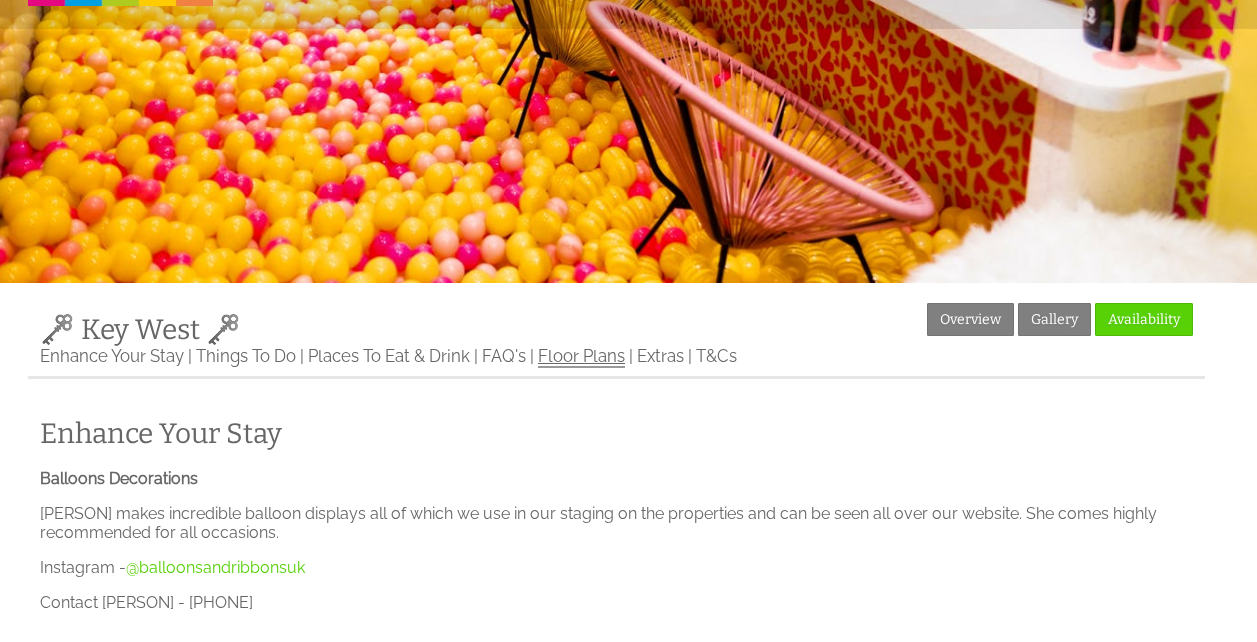 click on "Floor Plans" at bounding box center [581, 357] 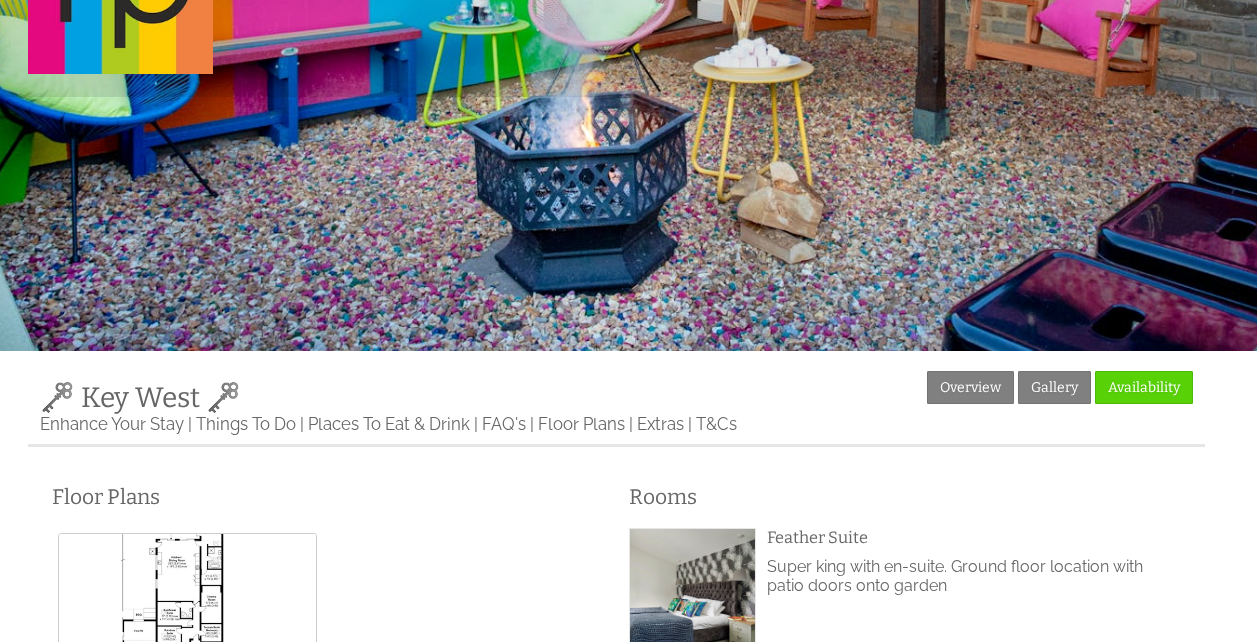 scroll, scrollTop: 126, scrollLeft: 0, axis: vertical 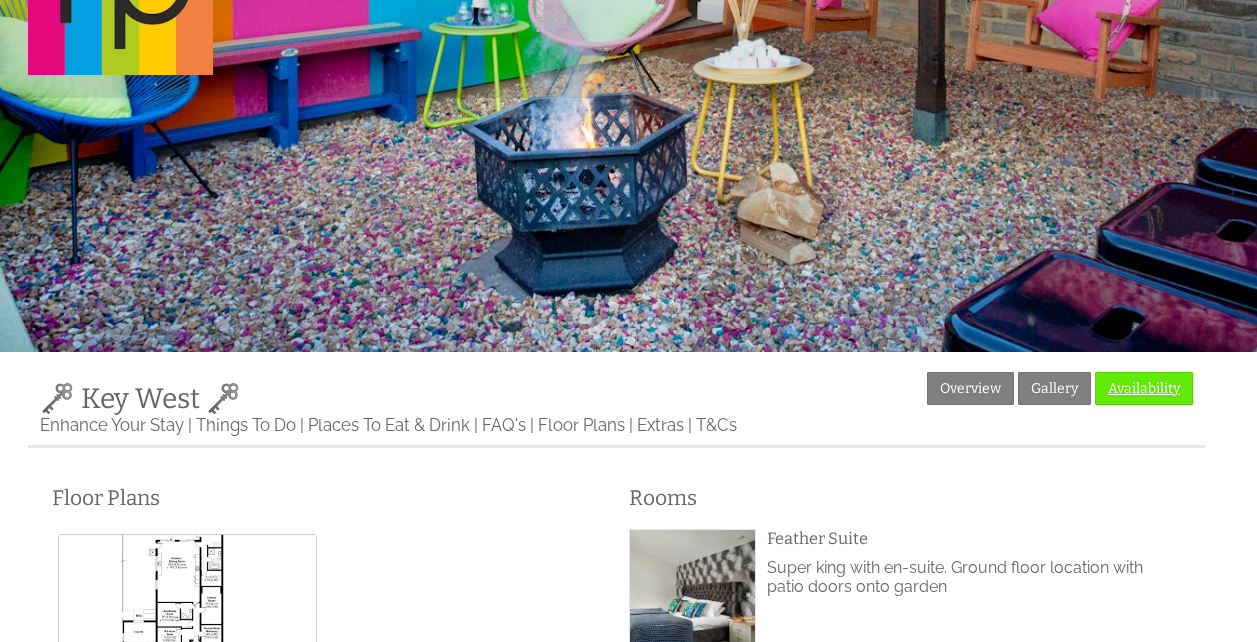 click on "Availability" at bounding box center [1144, 388] 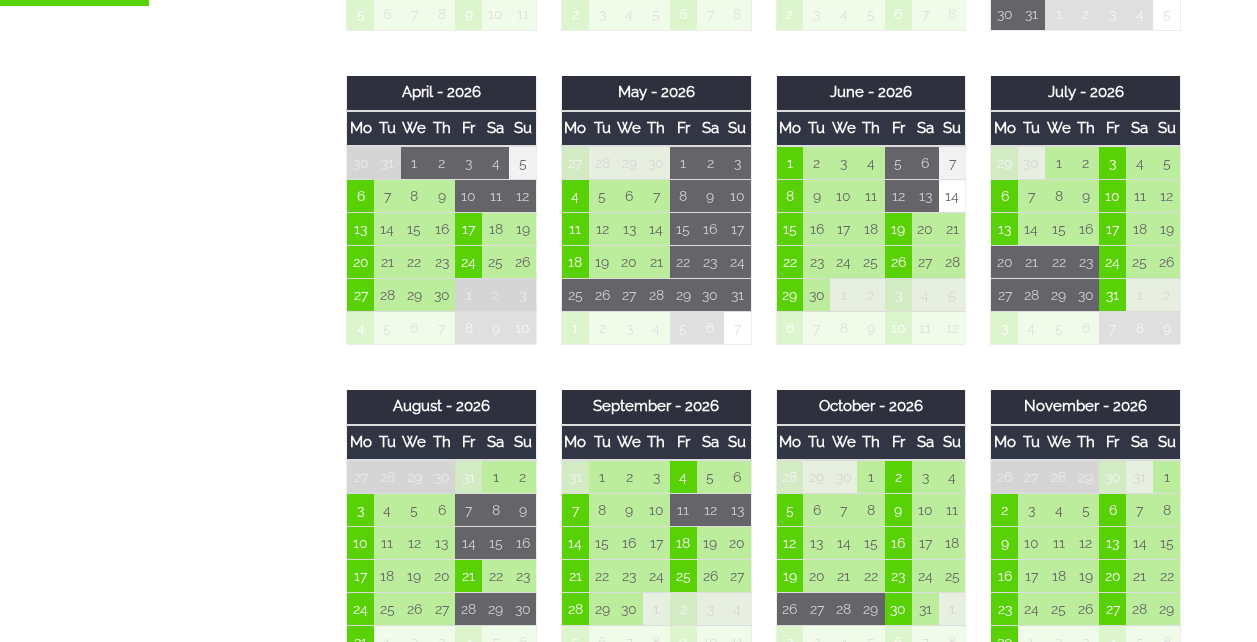 scroll, scrollTop: 1250, scrollLeft: 0, axis: vertical 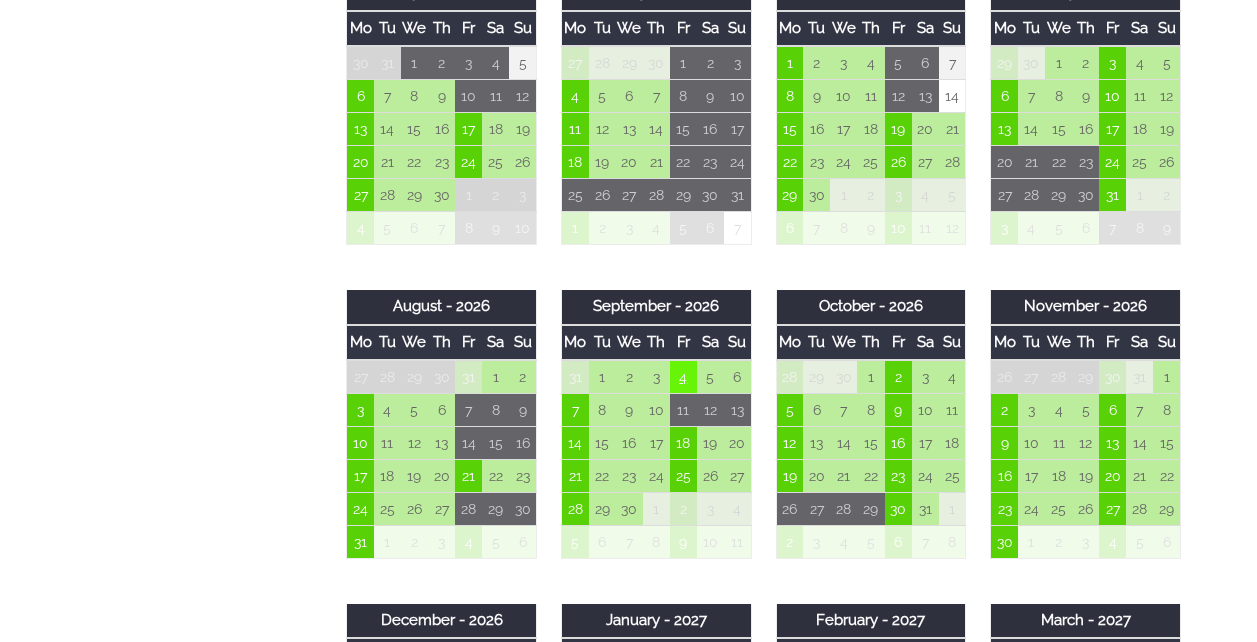 click on "4" at bounding box center [683, 377] 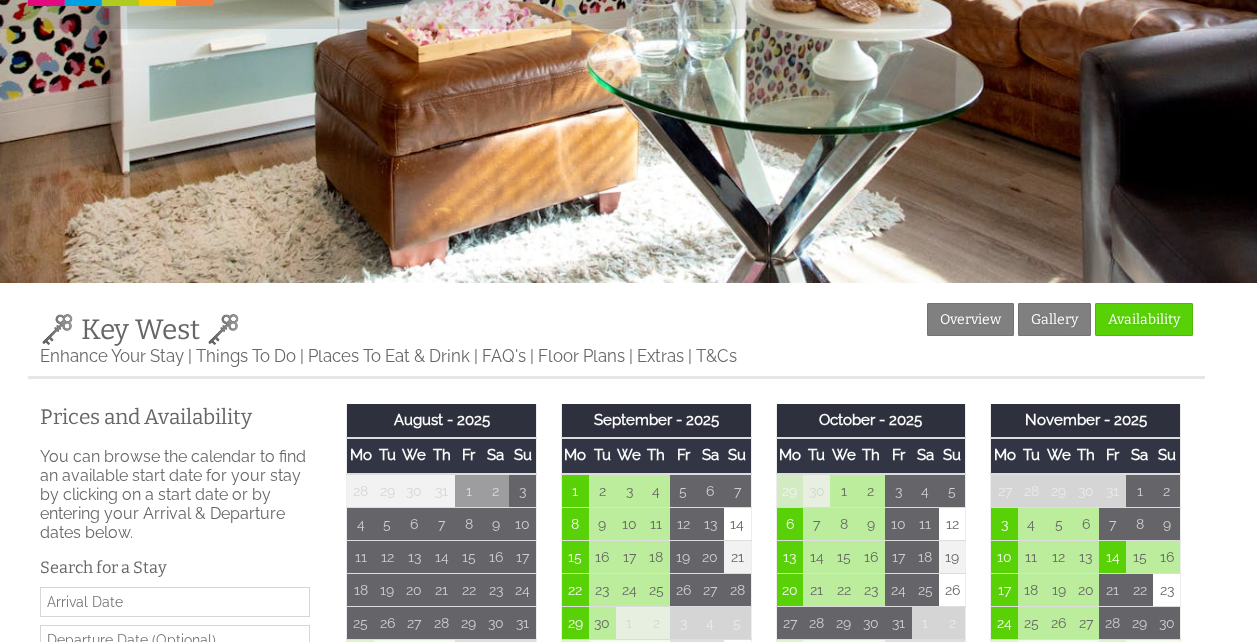 scroll, scrollTop: 116, scrollLeft: 0, axis: vertical 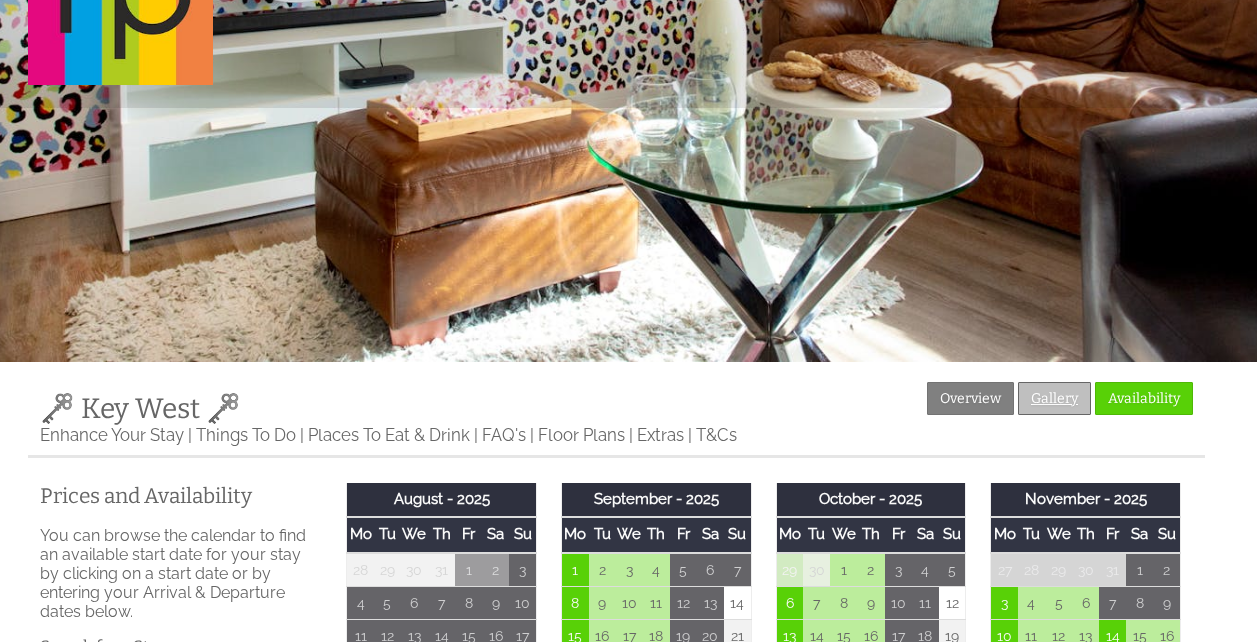 click on "Gallery" at bounding box center [1054, 398] 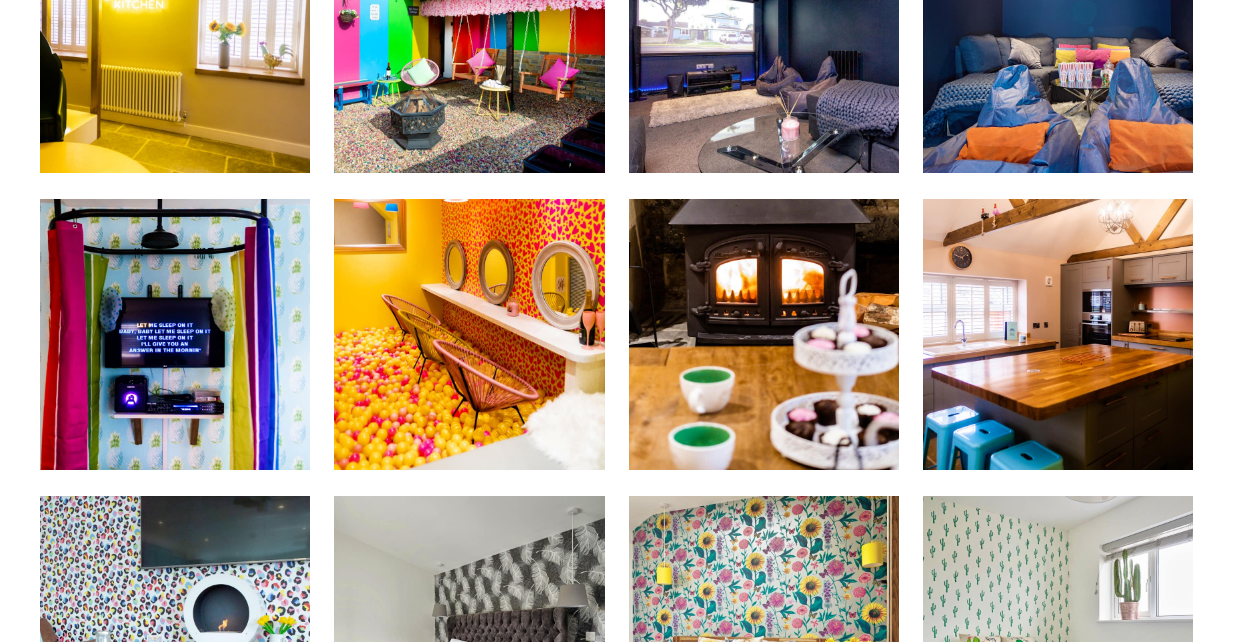 scroll, scrollTop: 690, scrollLeft: 0, axis: vertical 